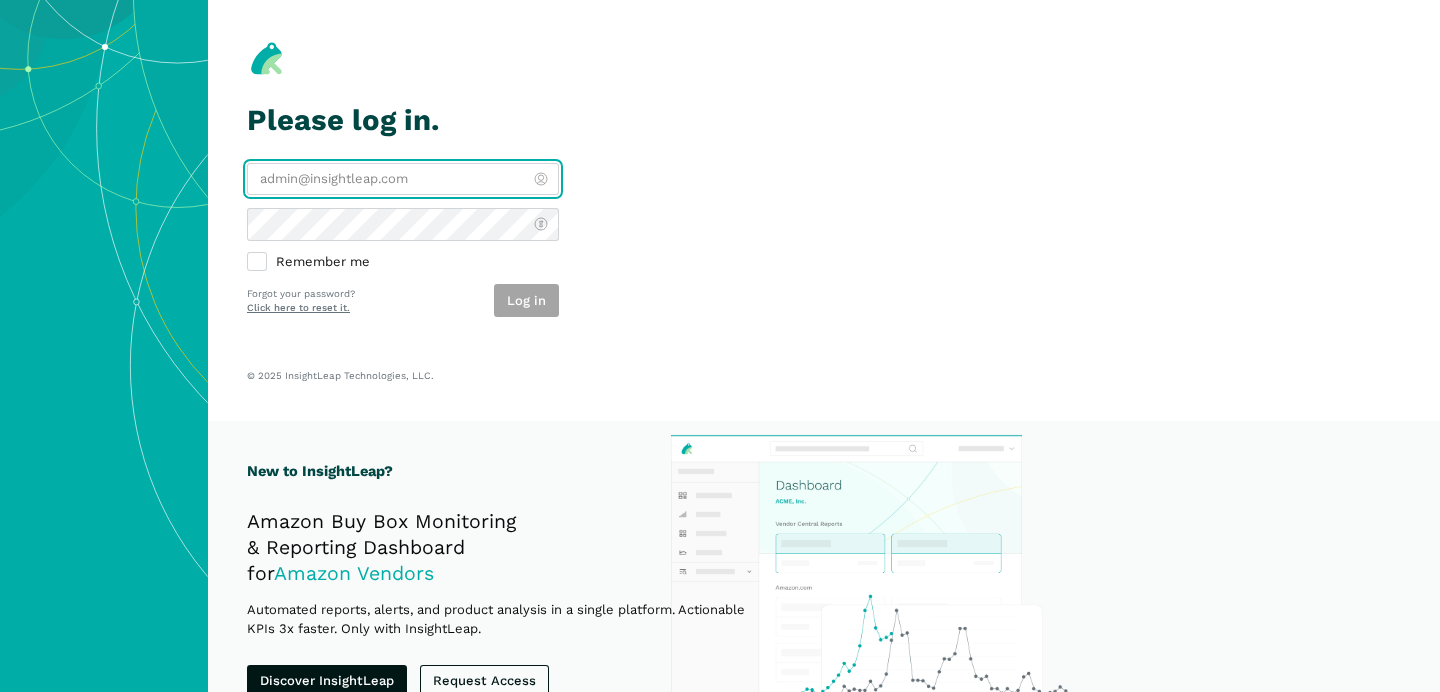 scroll, scrollTop: 0, scrollLeft: 0, axis: both 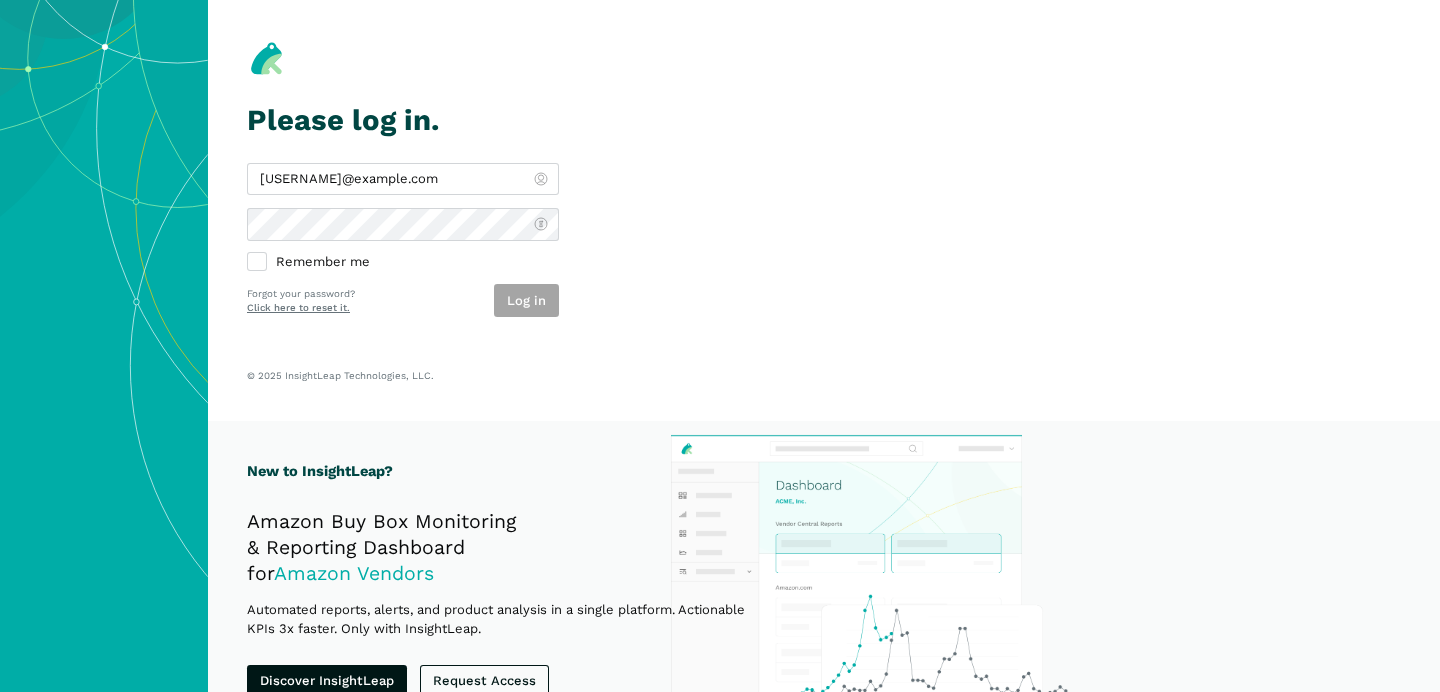 click on "Log in" at bounding box center (526, 300) 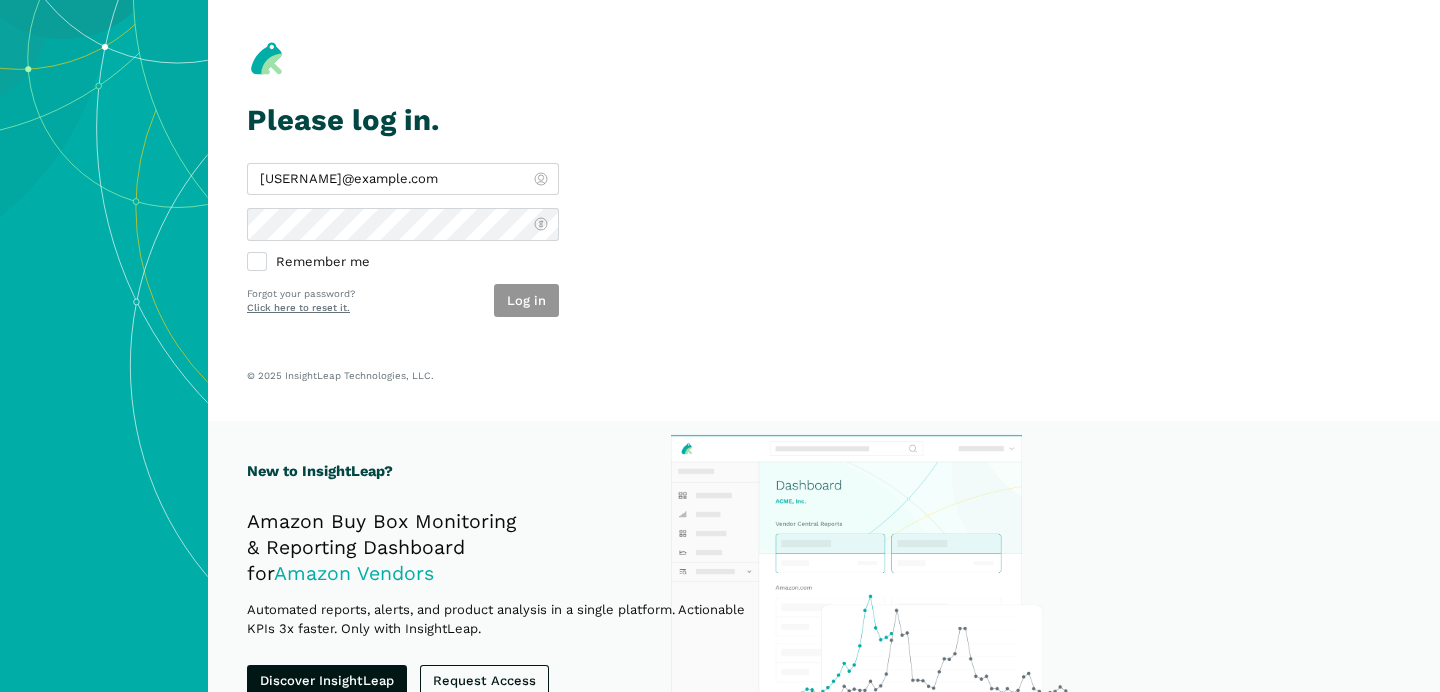 click on "Log in" at bounding box center (526, 300) 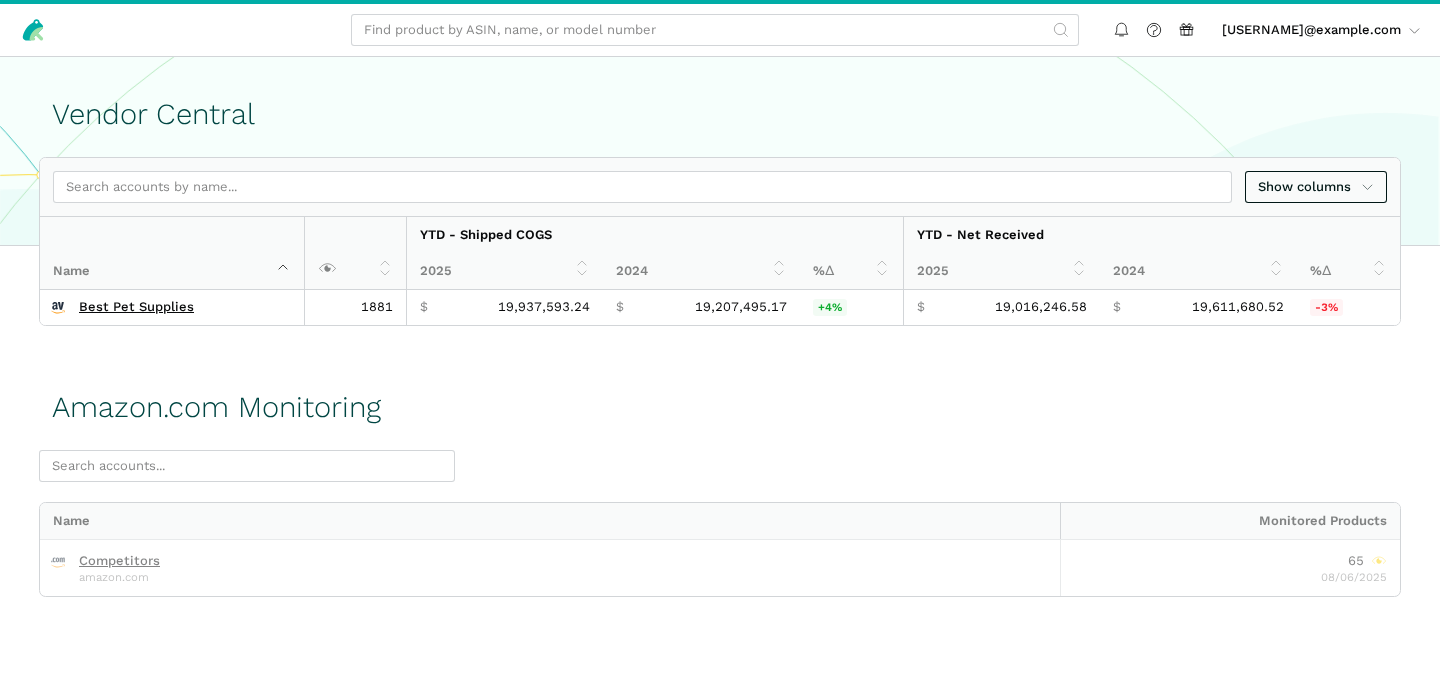 scroll, scrollTop: 0, scrollLeft: 0, axis: both 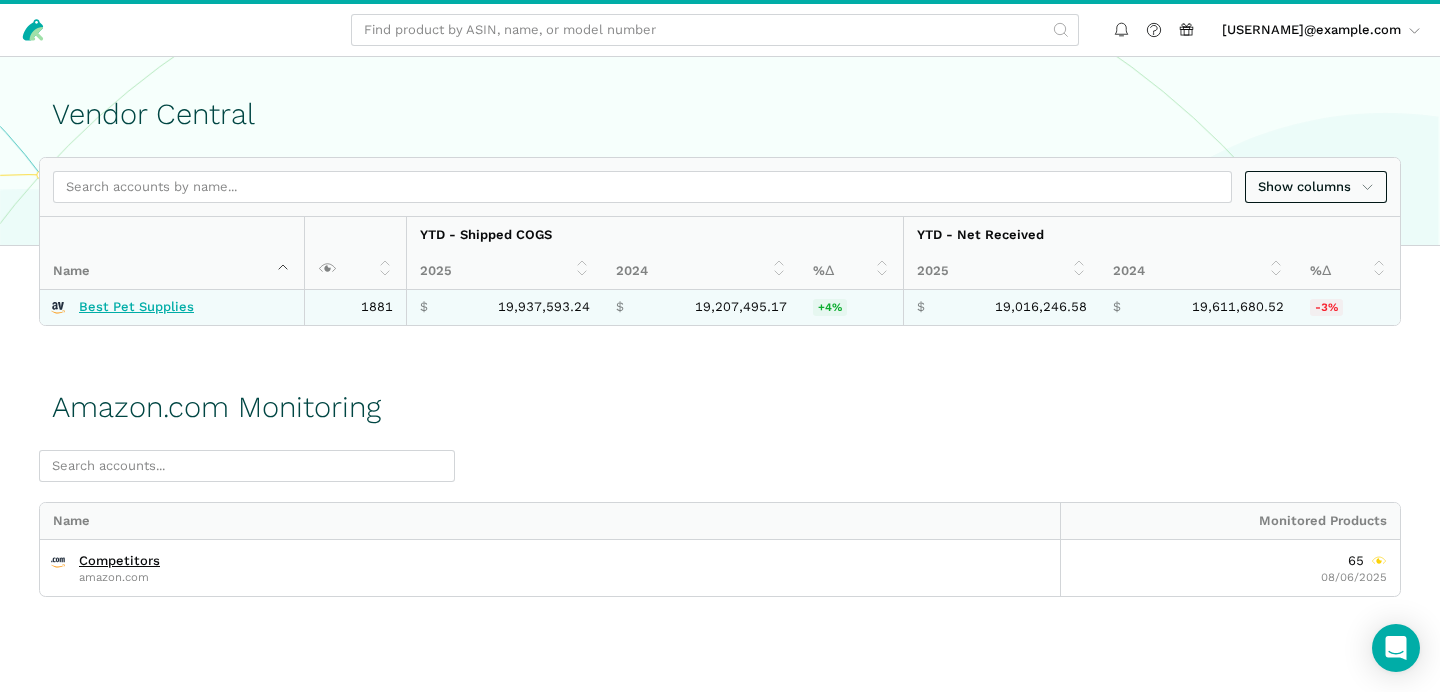 click on "Best Pet Supplies" at bounding box center [136, 307] 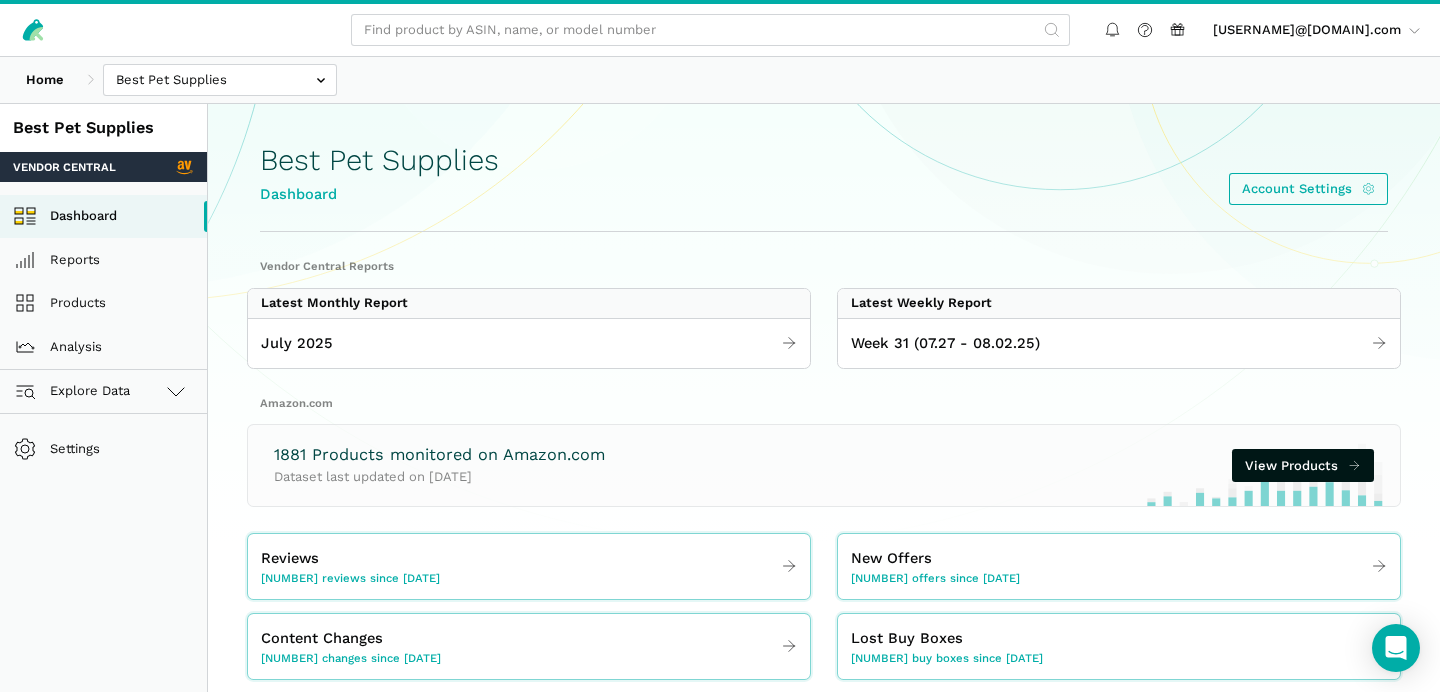 scroll, scrollTop: 0, scrollLeft: 0, axis: both 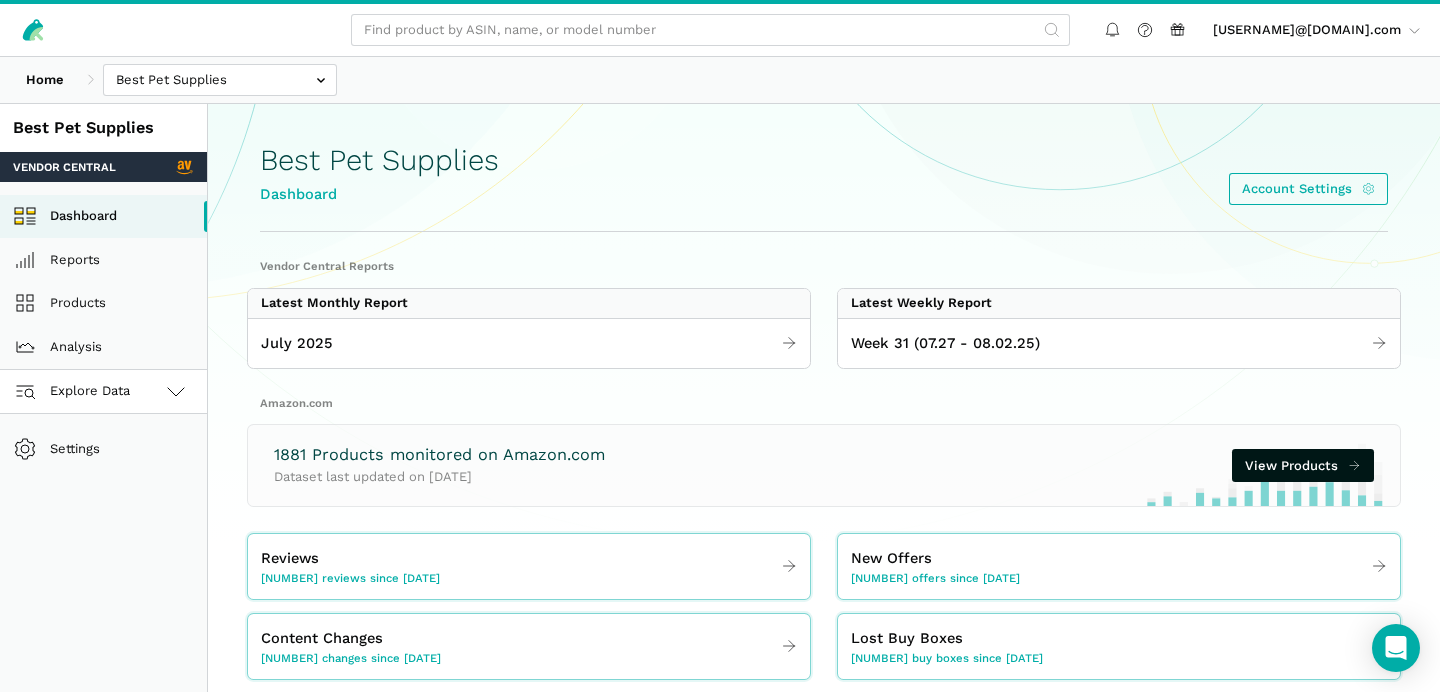 click on "Explore Data" at bounding box center [103, 392] 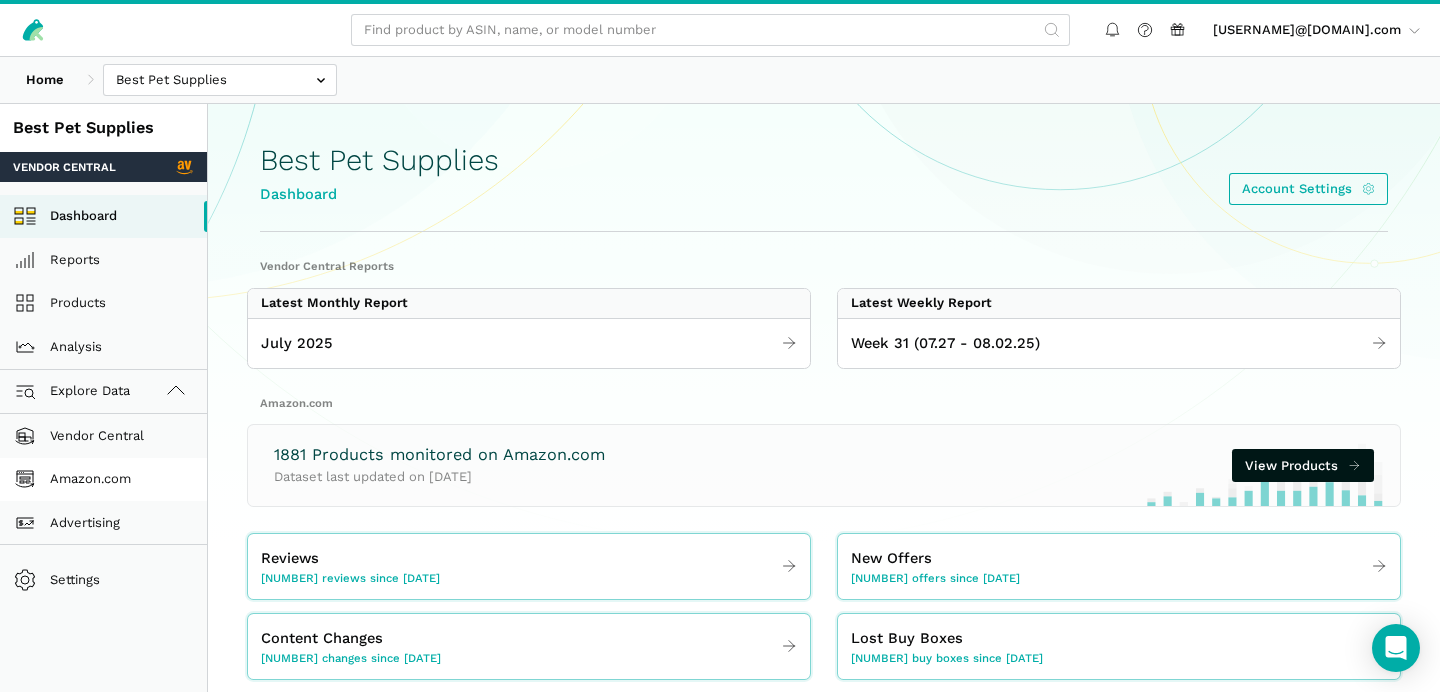 click on "Amazon.com" at bounding box center (103, 480) 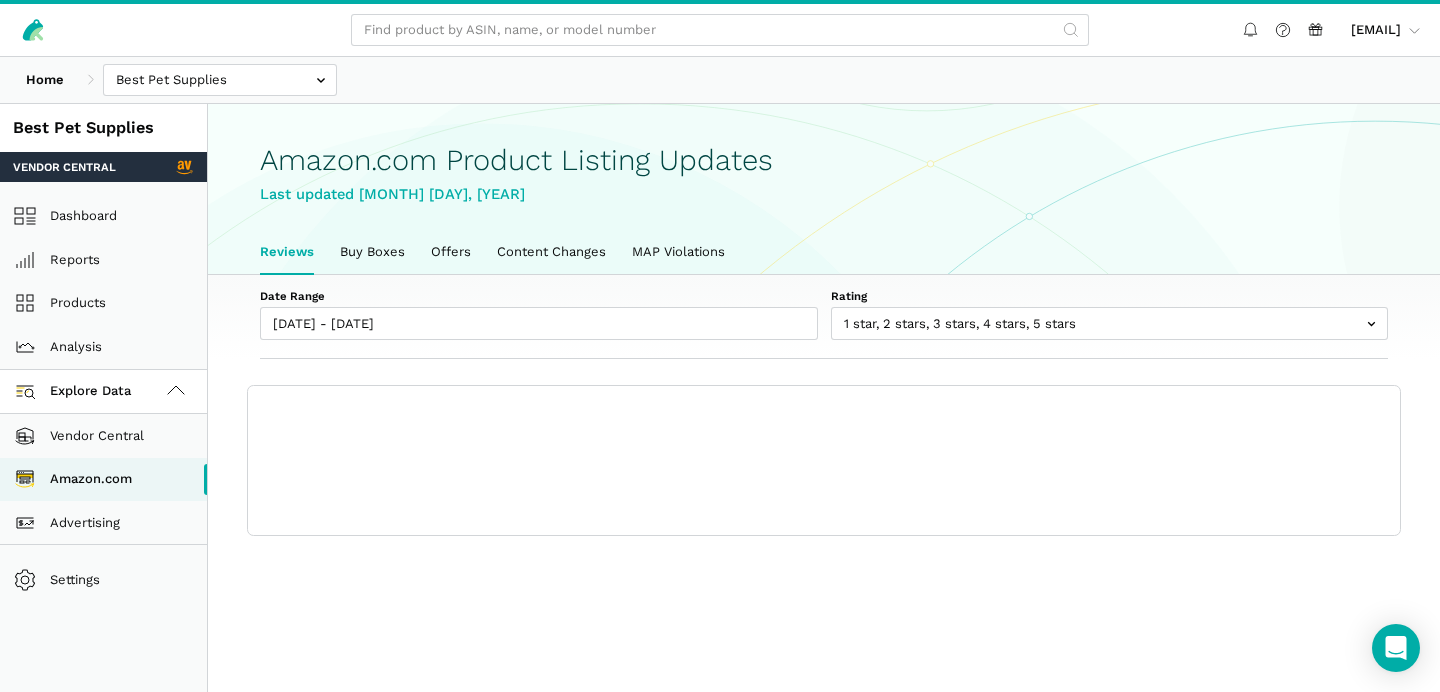 scroll, scrollTop: 0, scrollLeft: 0, axis: both 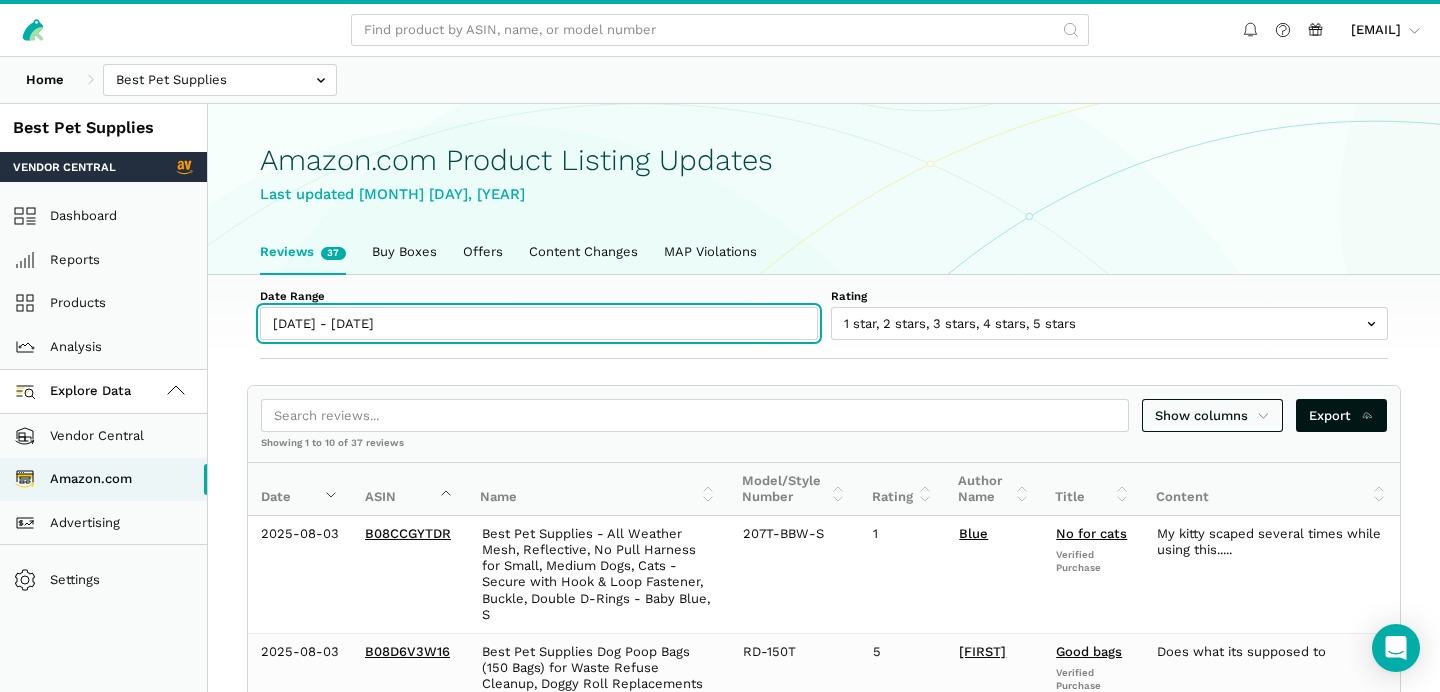 click on "[DATE] - [DATE]" at bounding box center [539, 323] 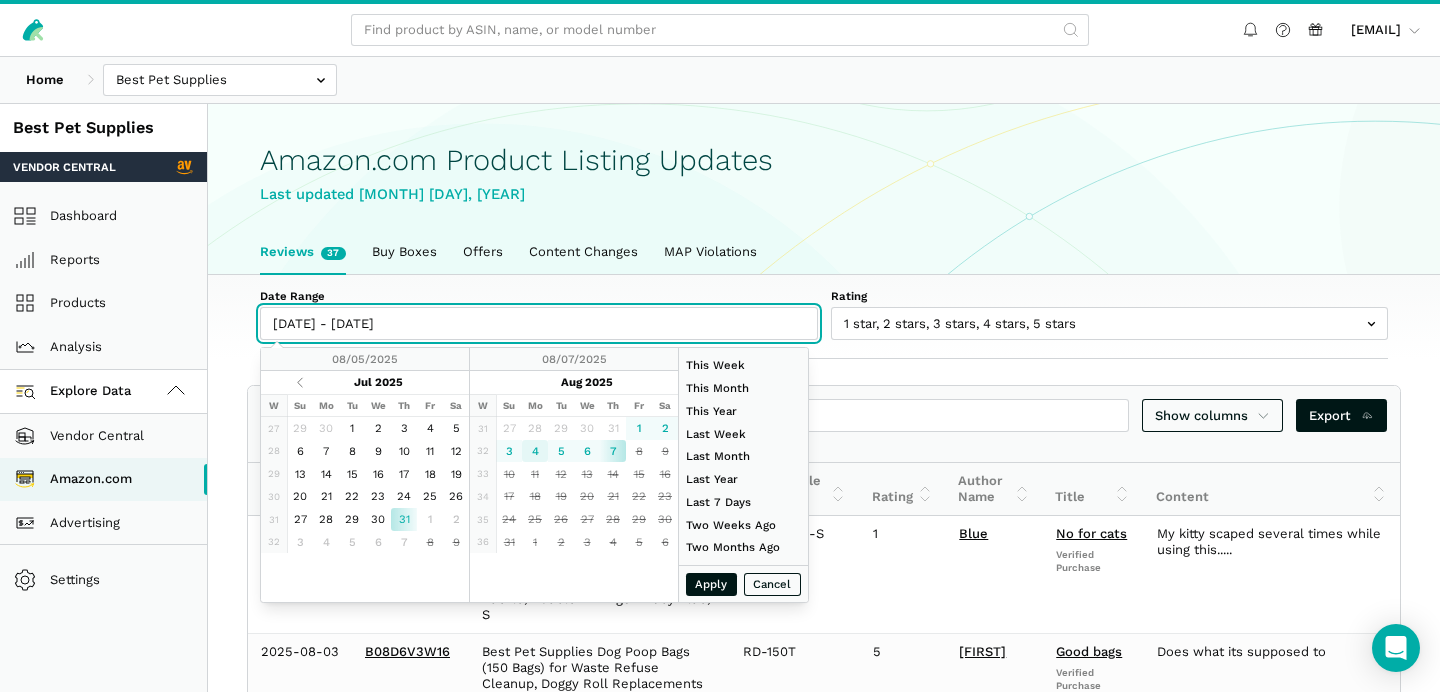 type on "[DATE]" 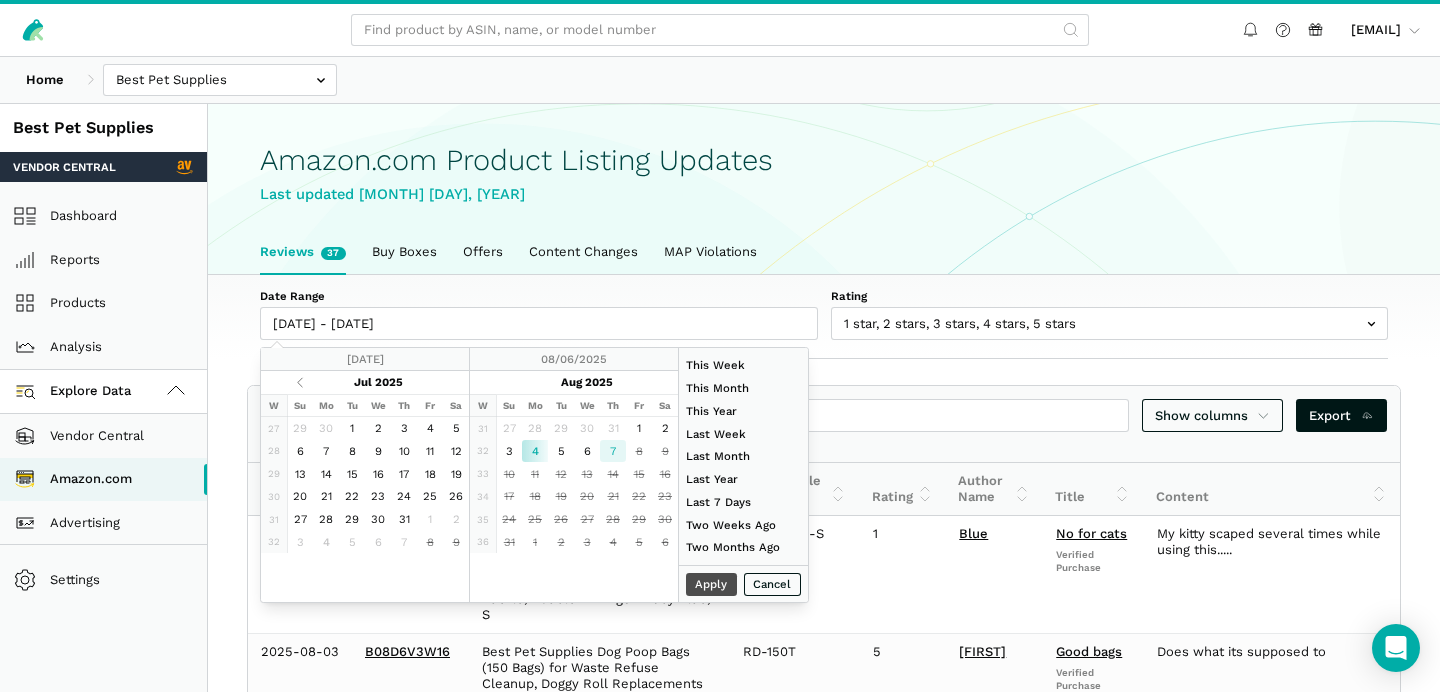 type on "08/07/2025" 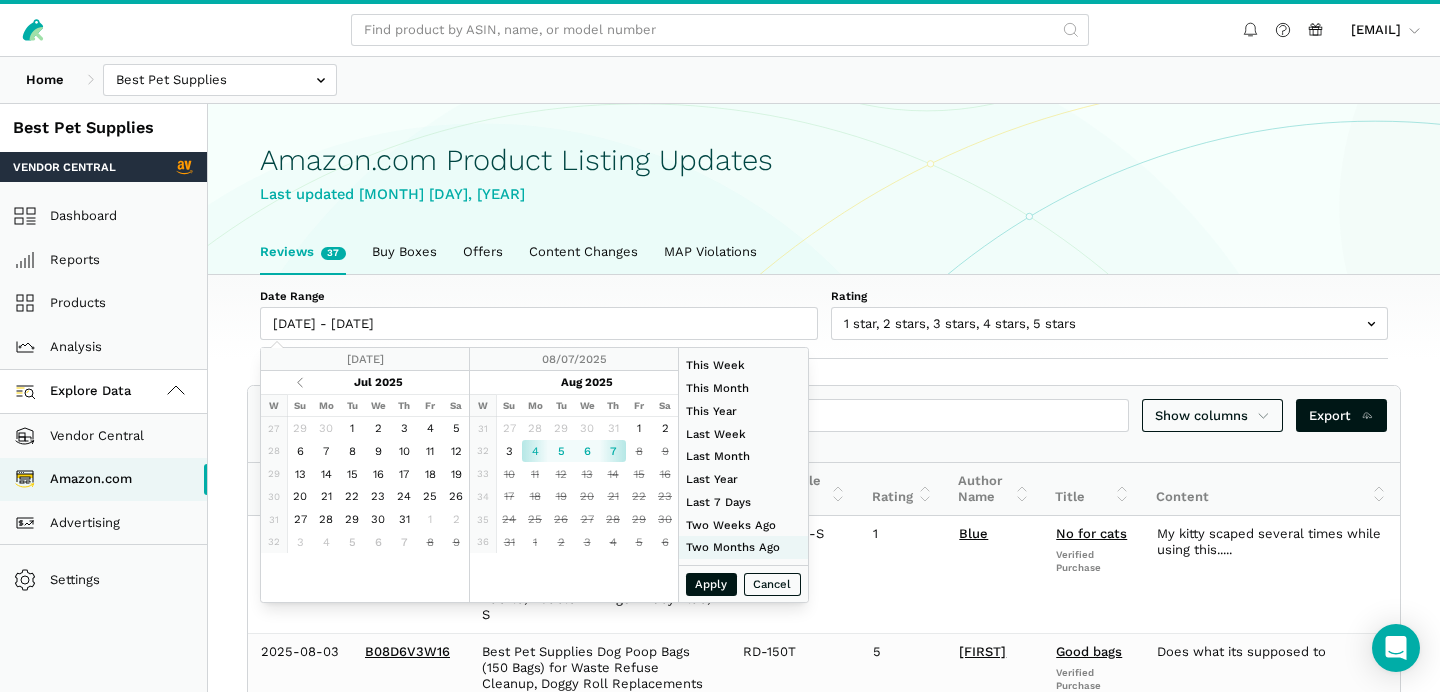 type on "06/01/2025" 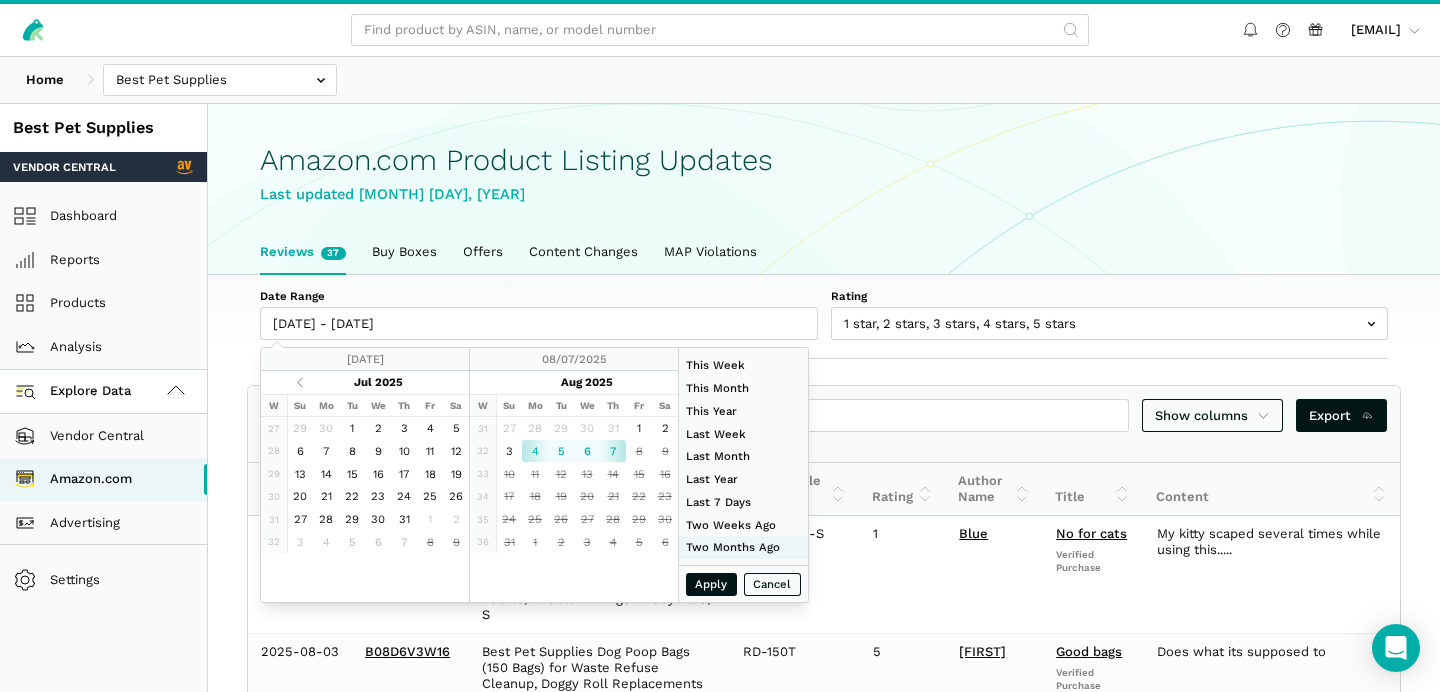 type on "06/30/2025" 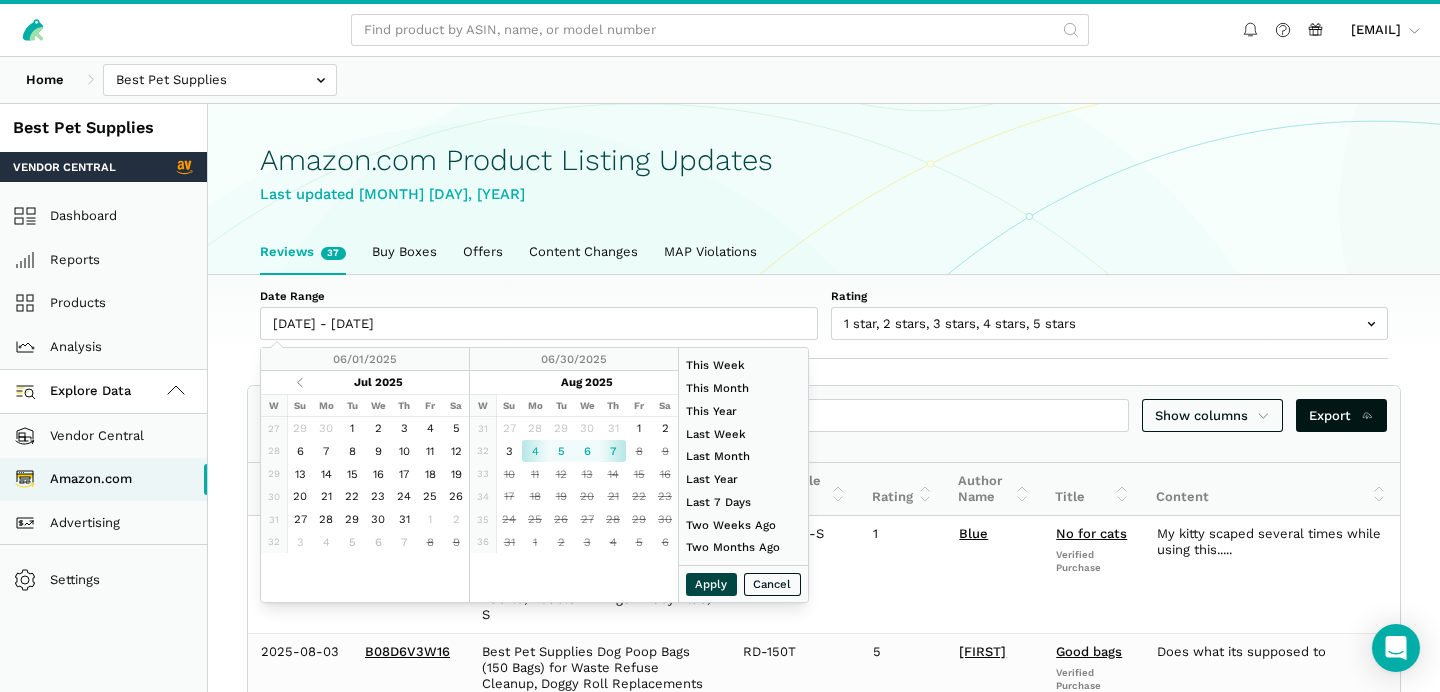 type on "[DATE]" 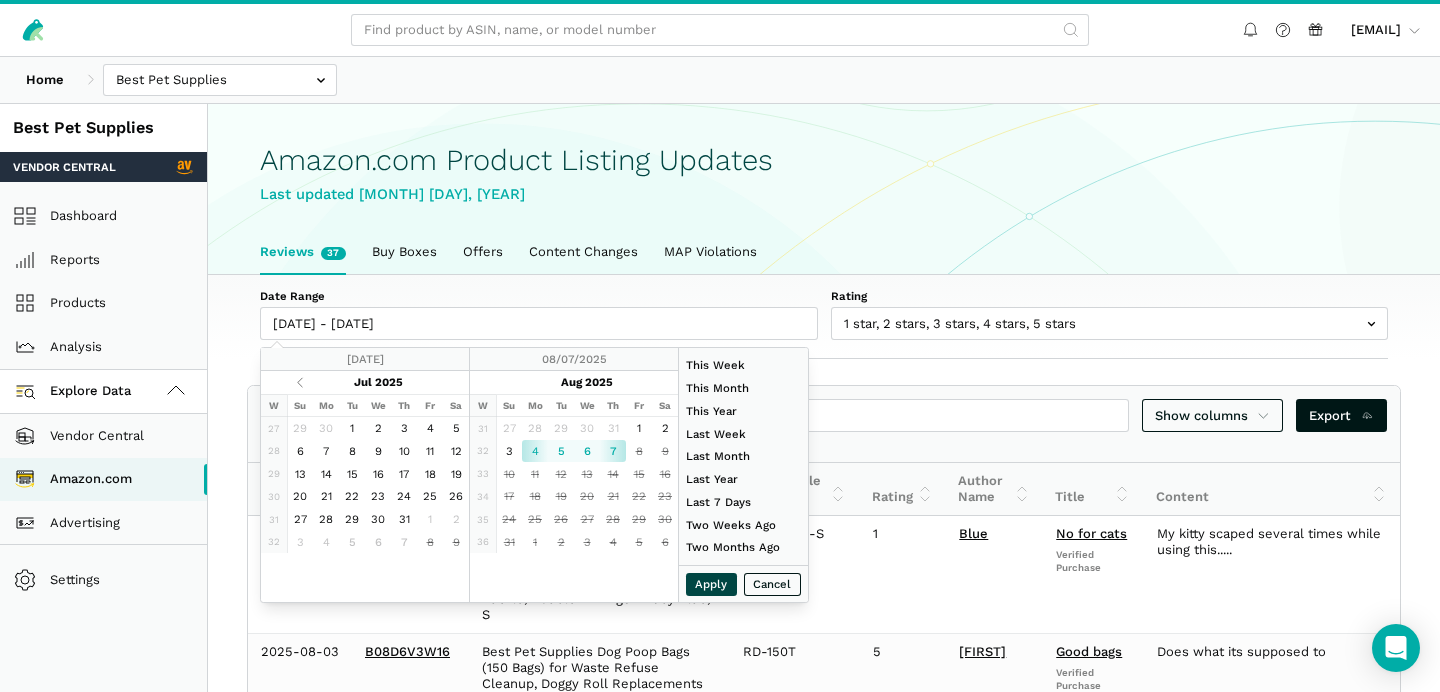 click on "Apply" at bounding box center (712, 584) 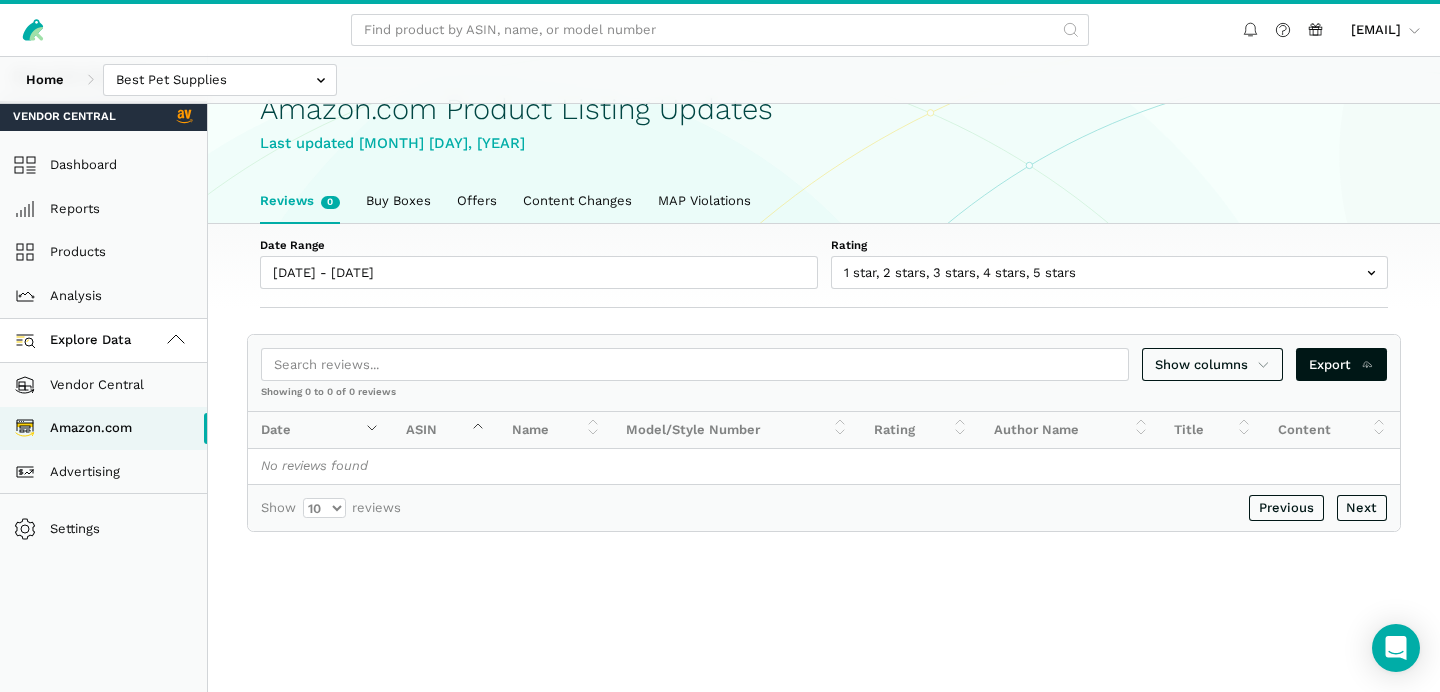 scroll, scrollTop: 19, scrollLeft: 0, axis: vertical 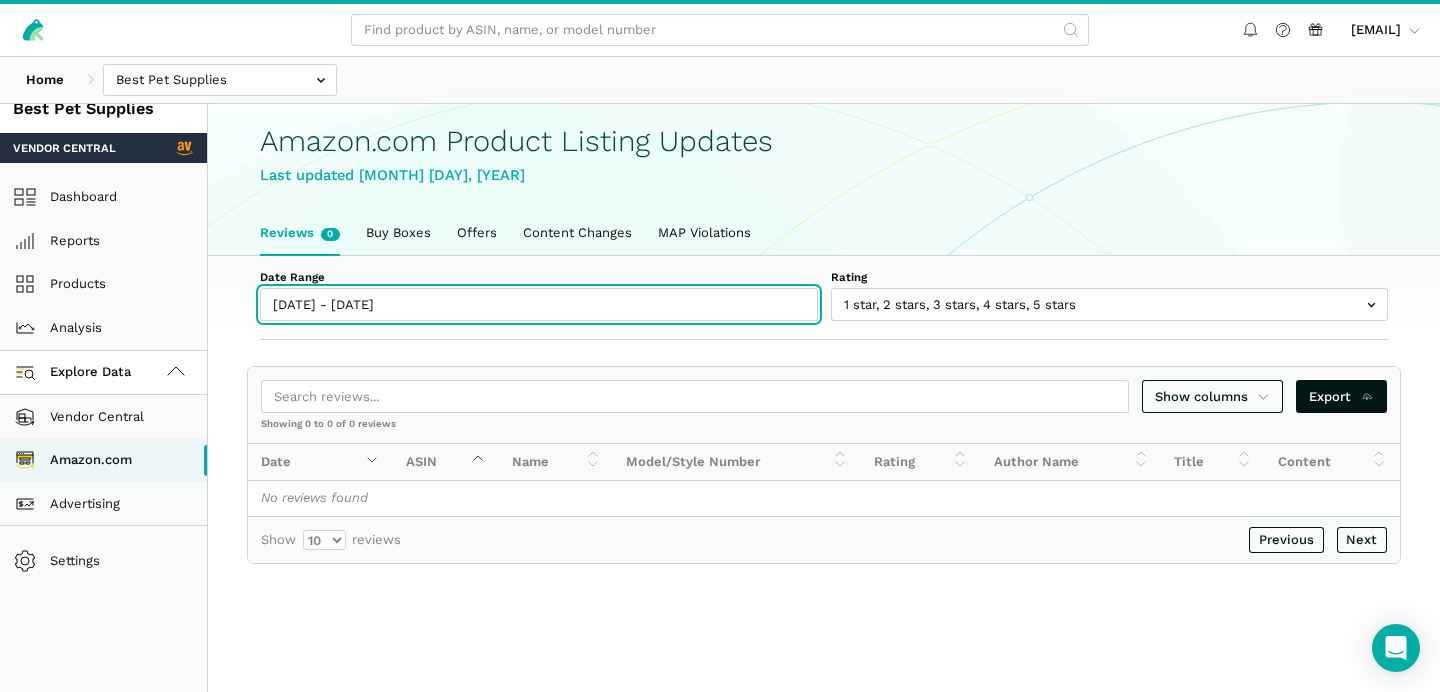 click on "[DATE] - [DATE]" at bounding box center [539, 304] 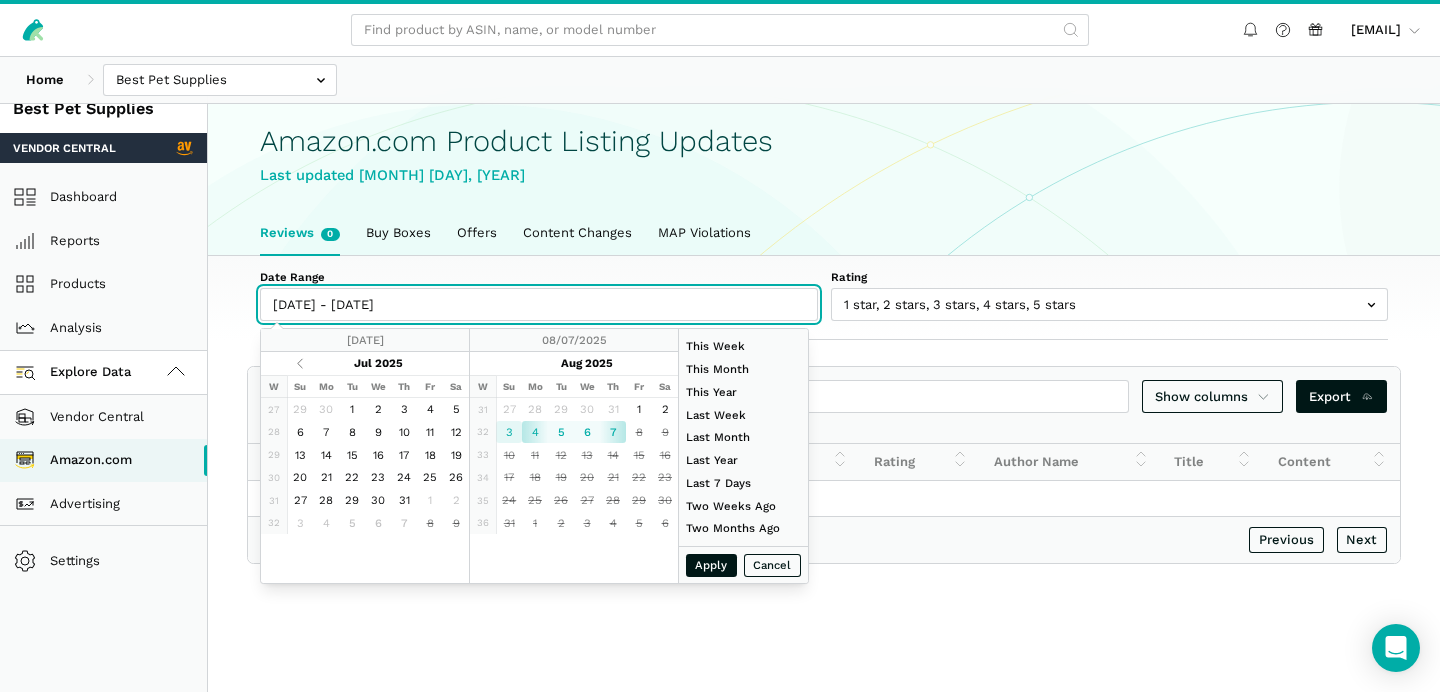 type on "[DATE]" 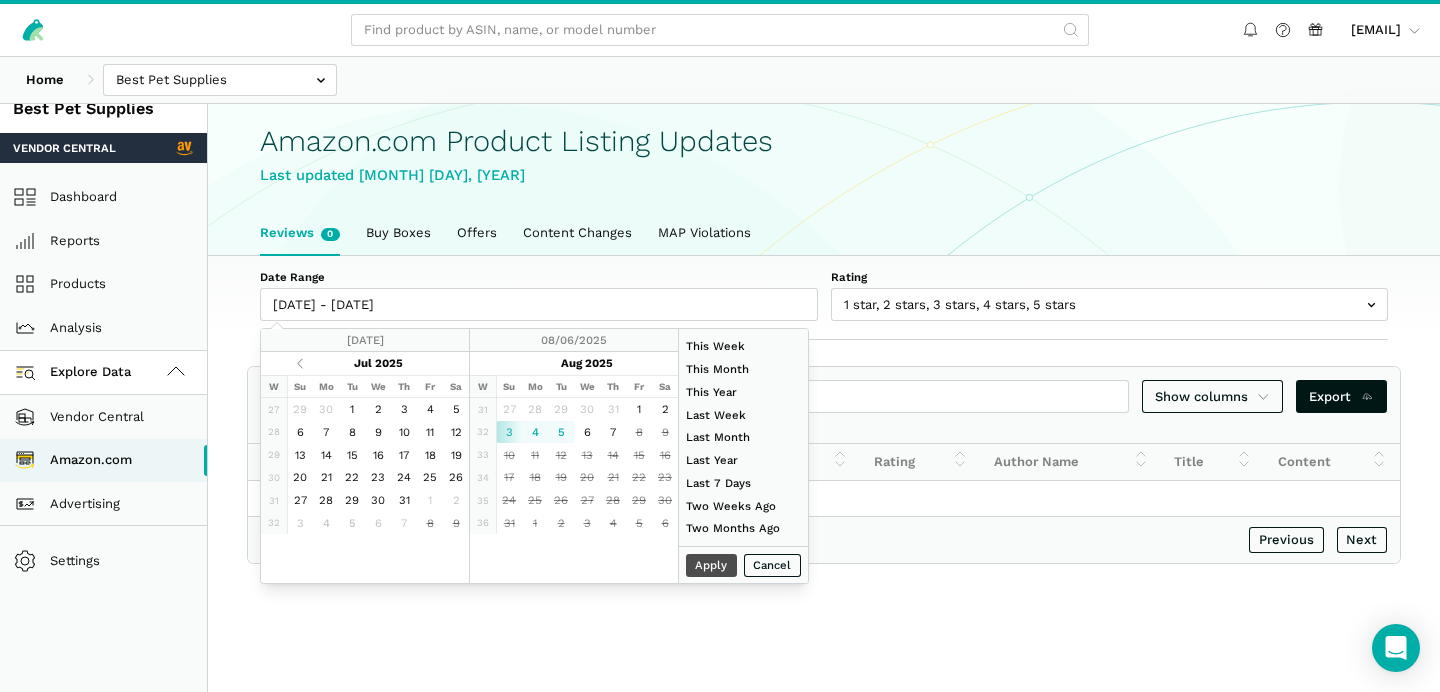 type on "08/07/2025" 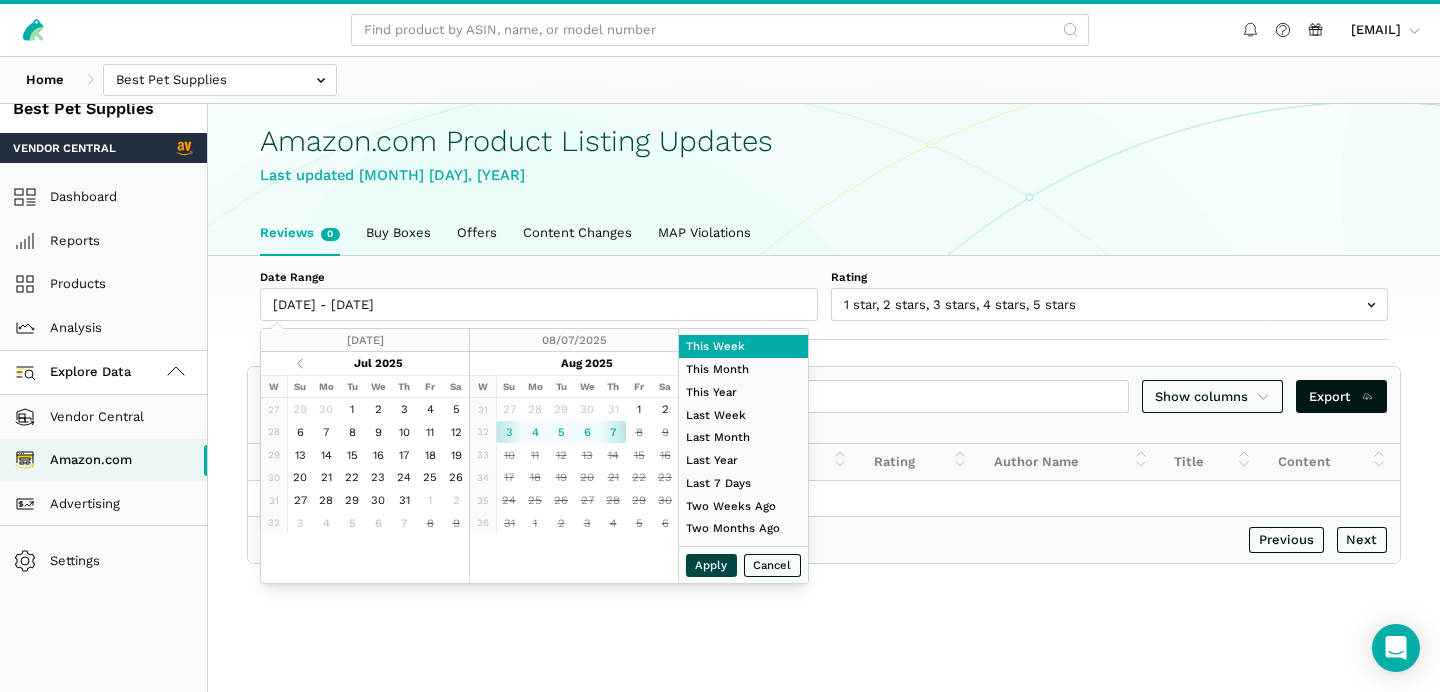 type on "07/20/2025" 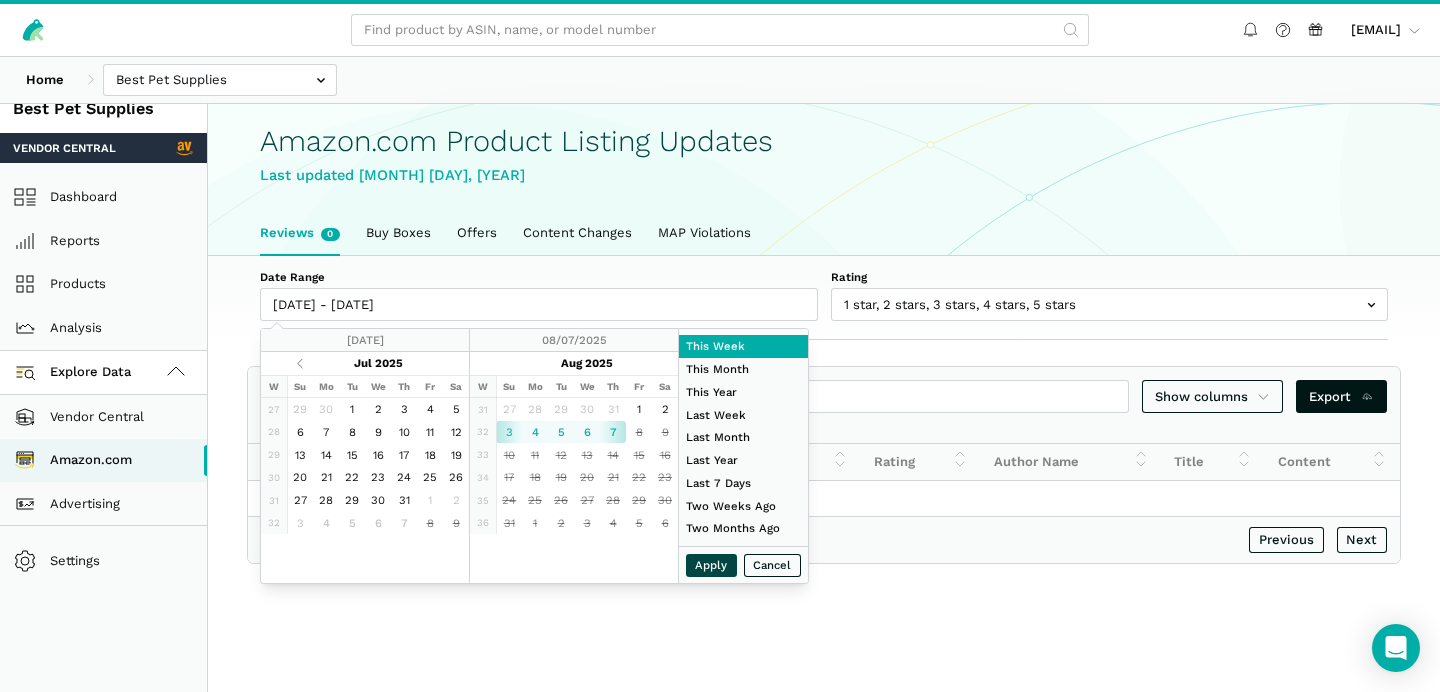 type on "07/26/2025" 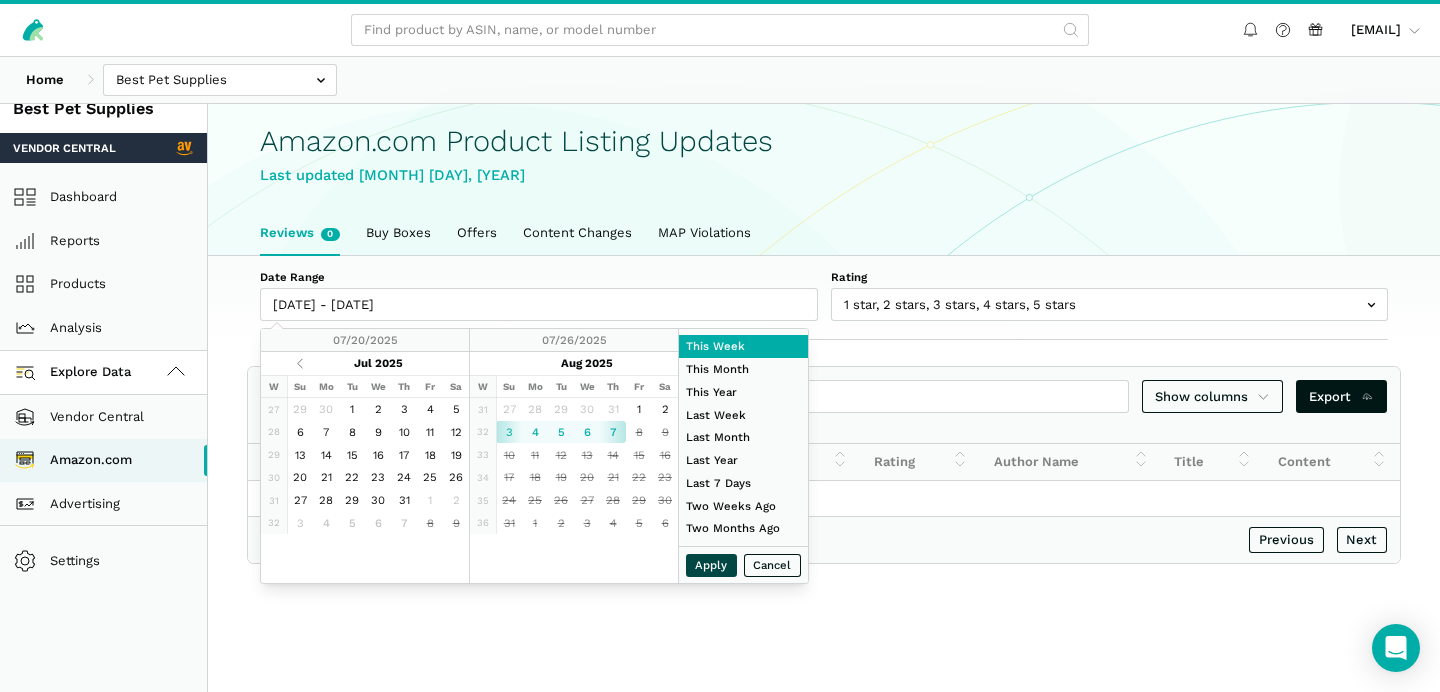type on "06/01/2025" 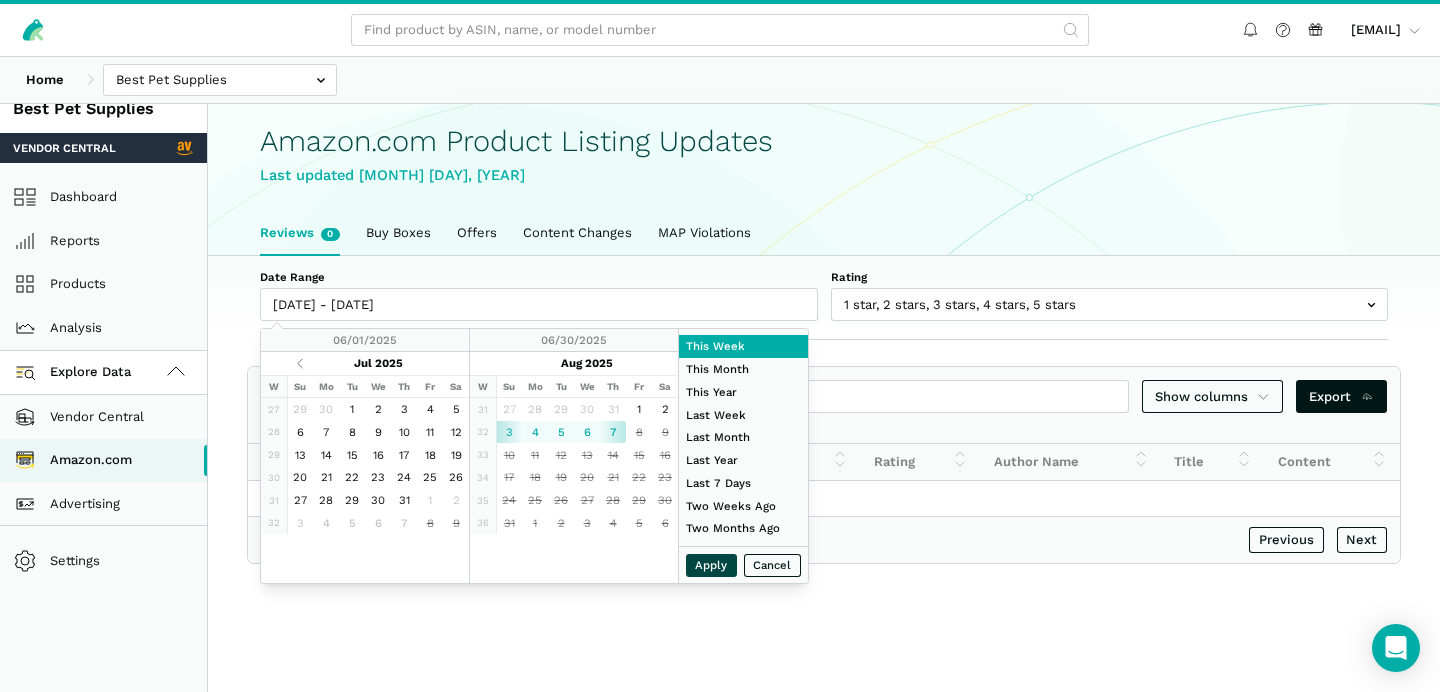 type on "[DATE]" 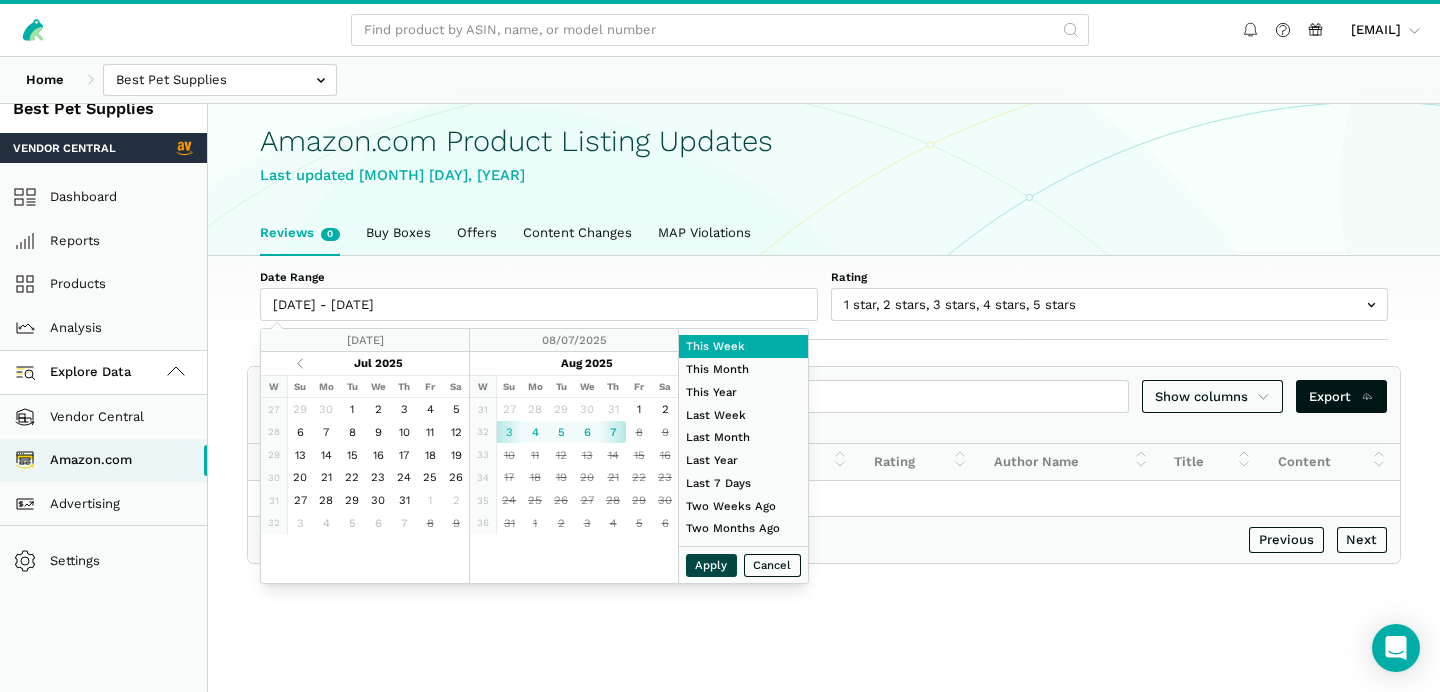 click on "Apply" at bounding box center [712, 565] 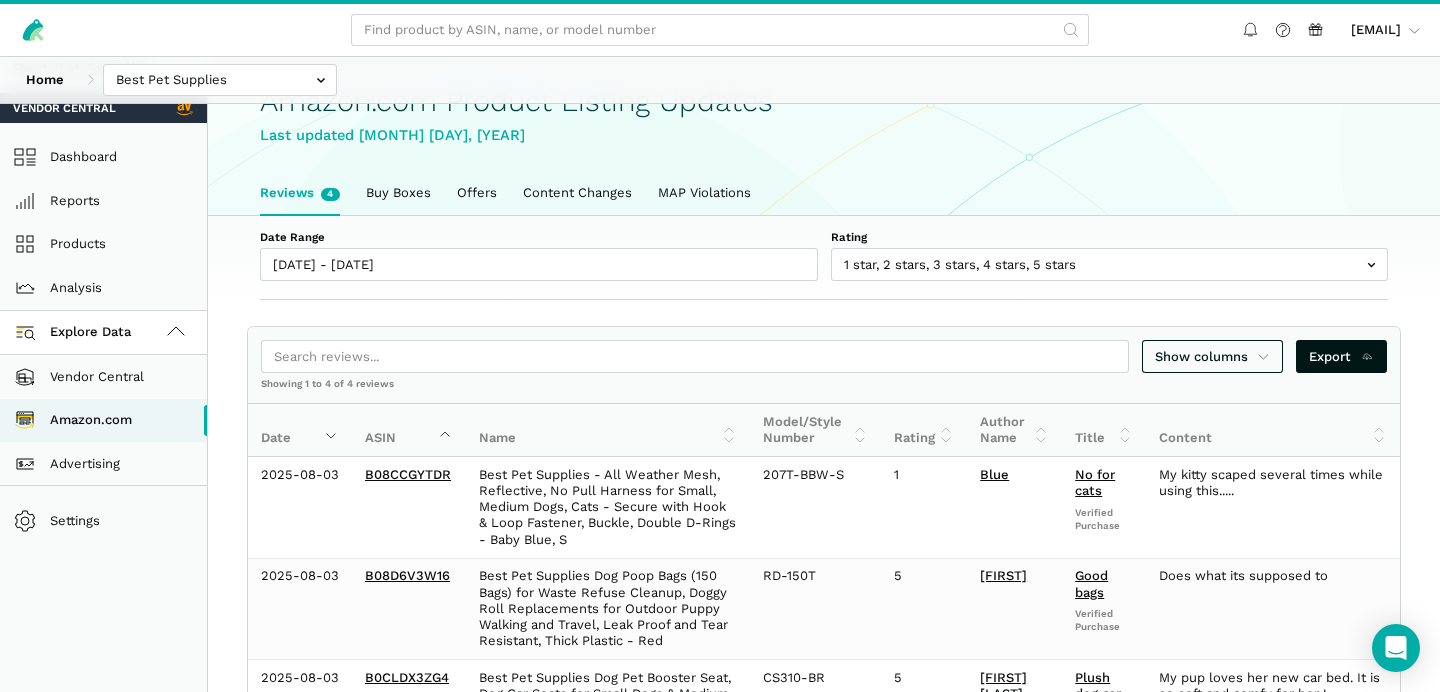 scroll, scrollTop: 0, scrollLeft: 0, axis: both 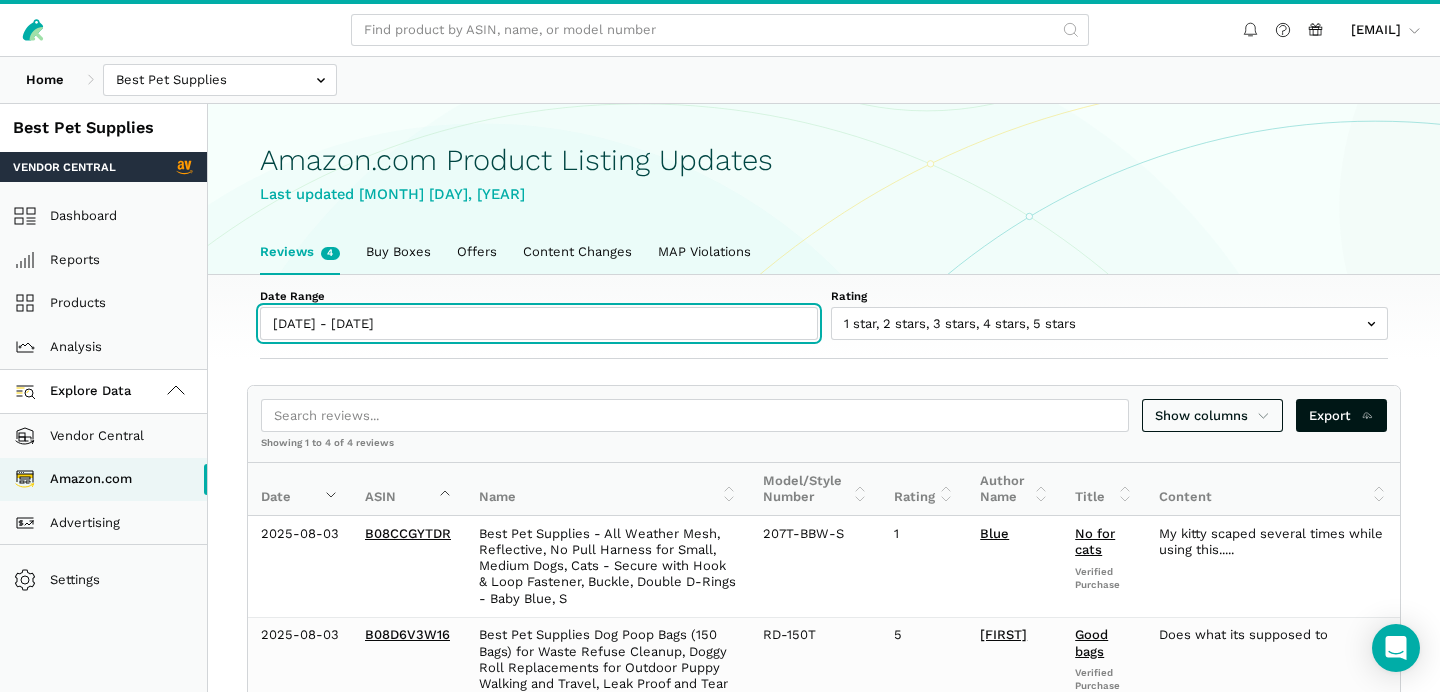 click on "[DATE] - [DATE]" at bounding box center [539, 323] 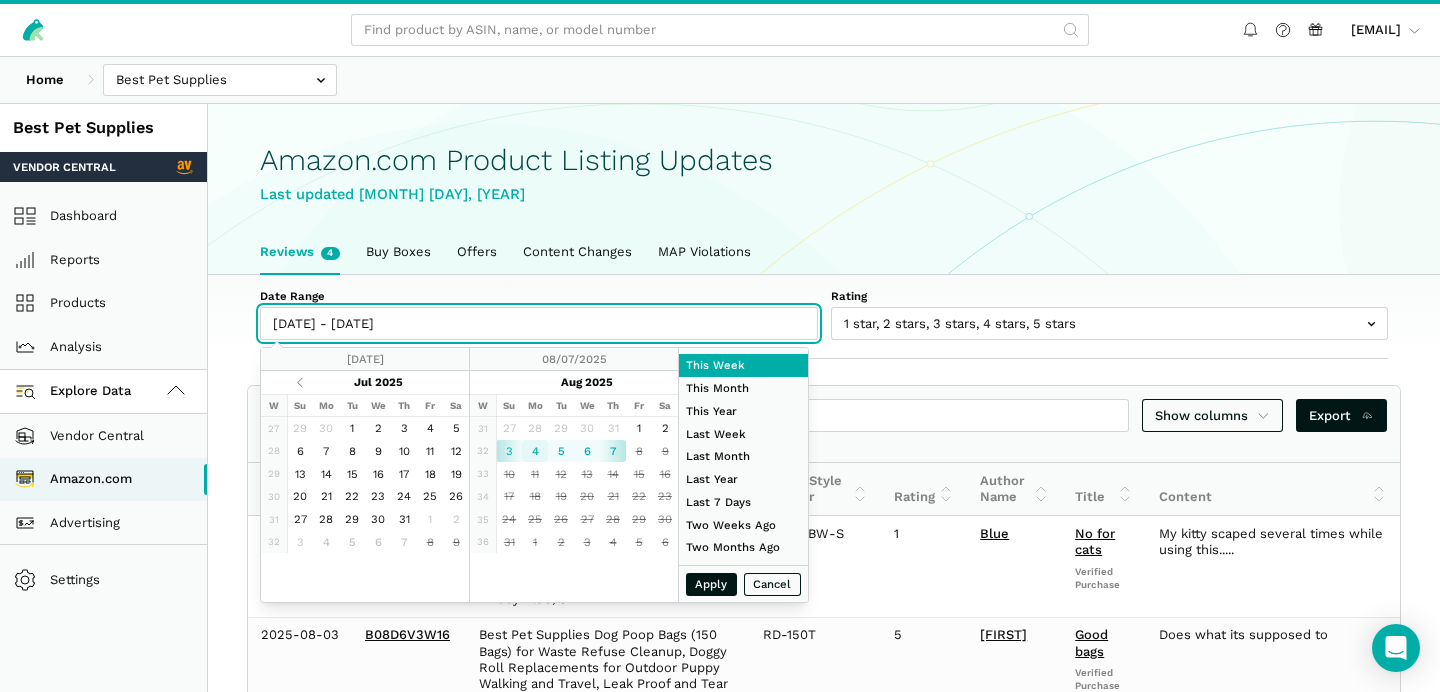 type on "[DATE]" 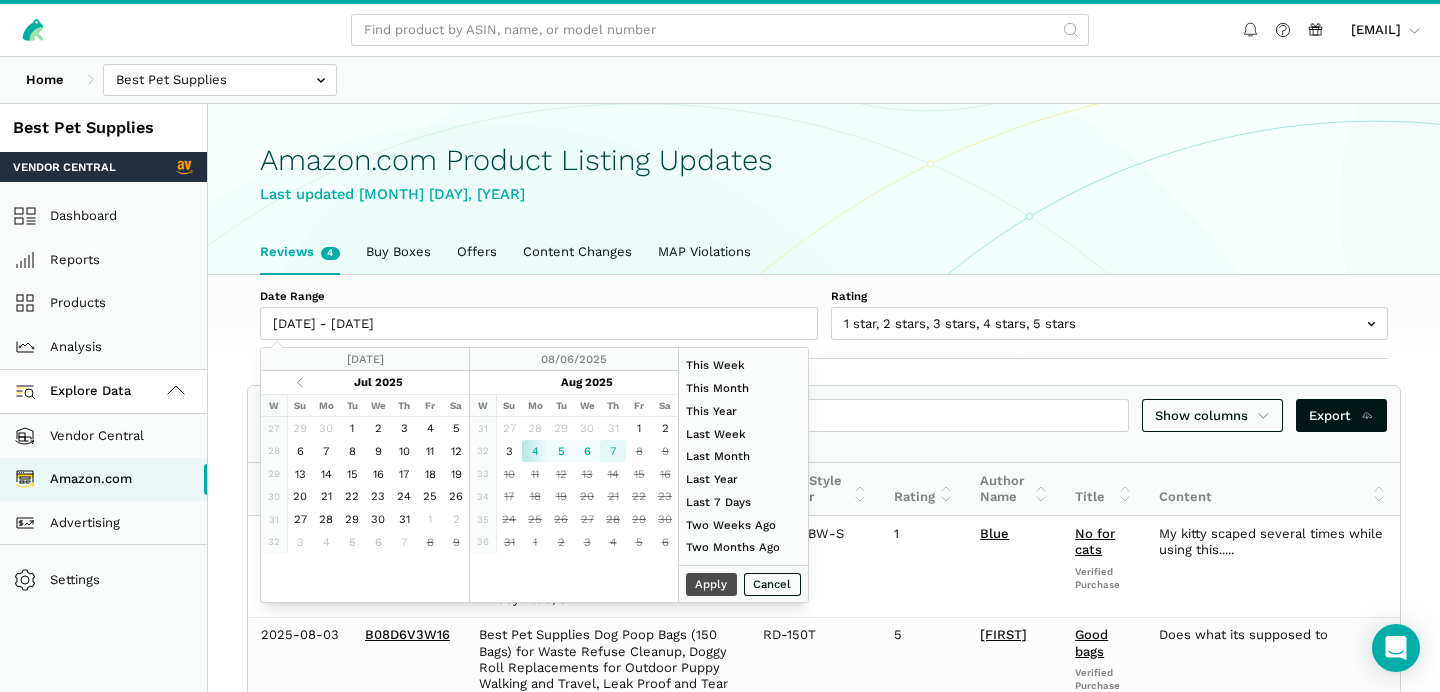 type on "08/07/2025" 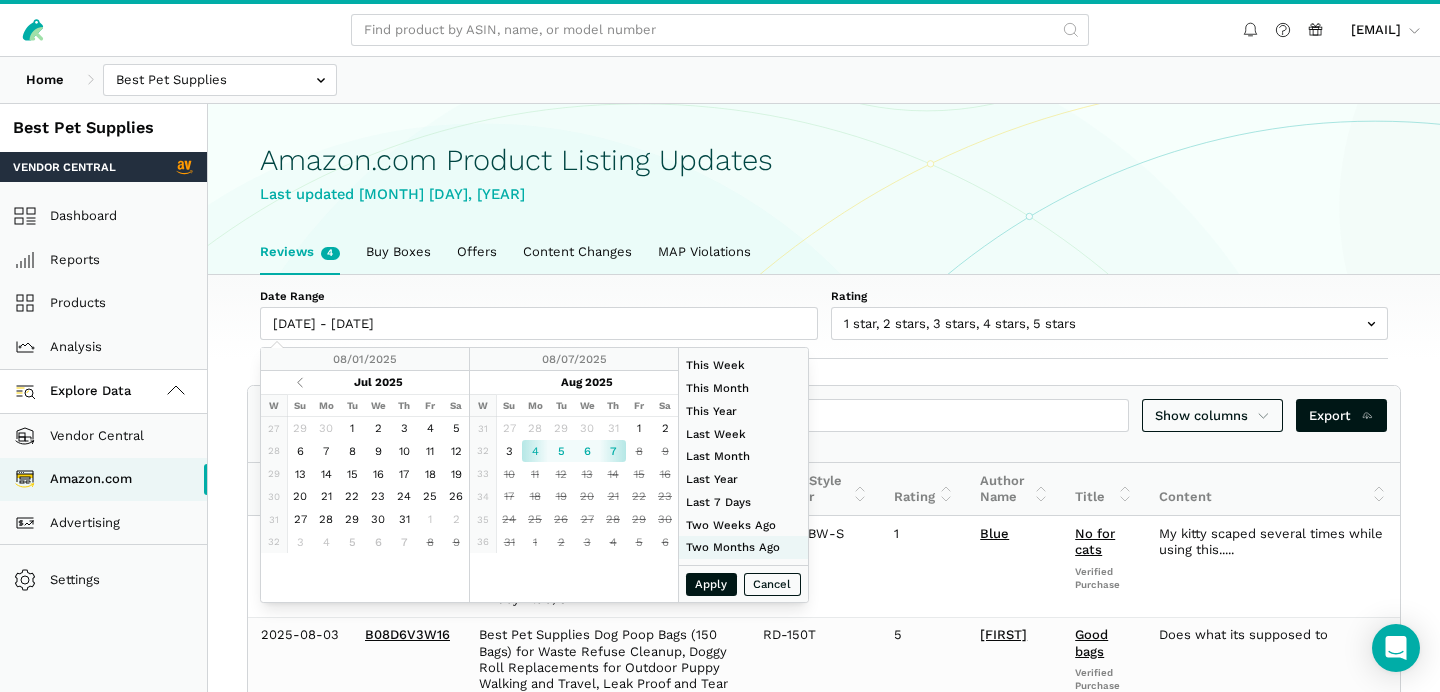 type on "07/20/2025" 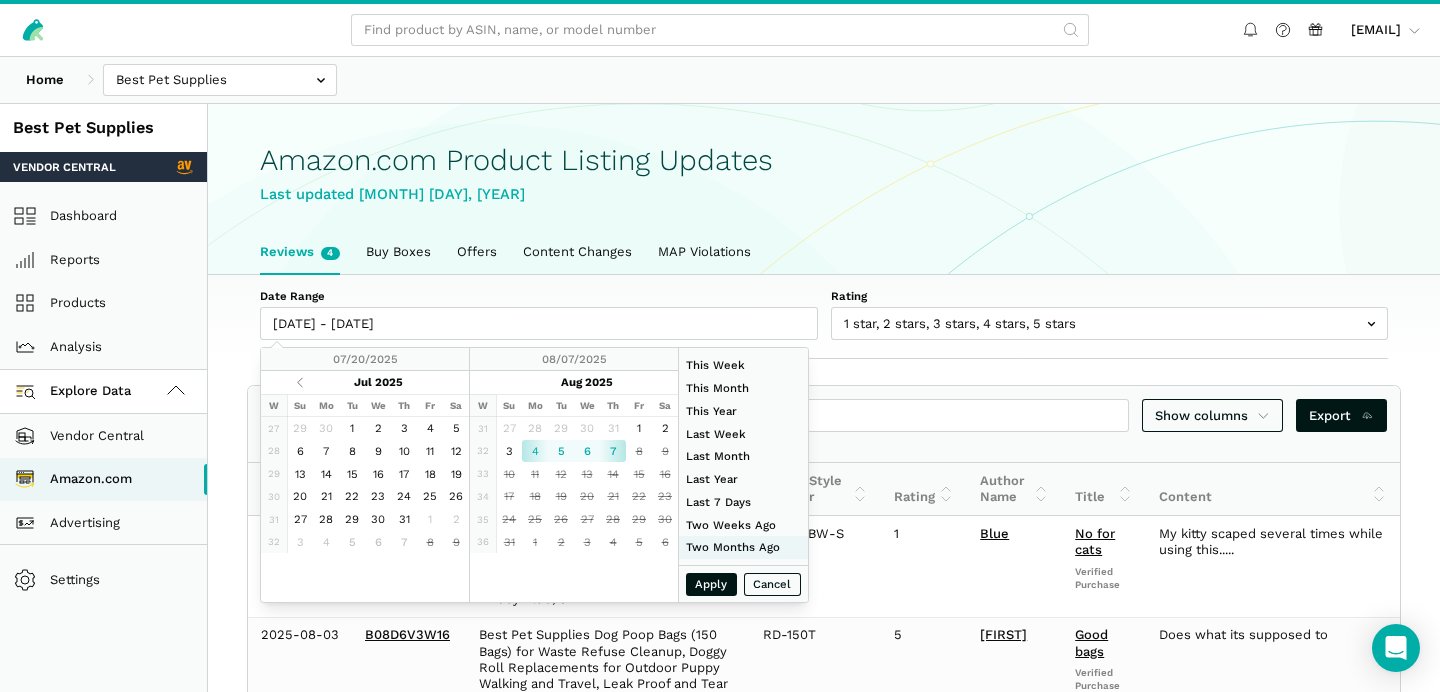 type on "07/26/2025" 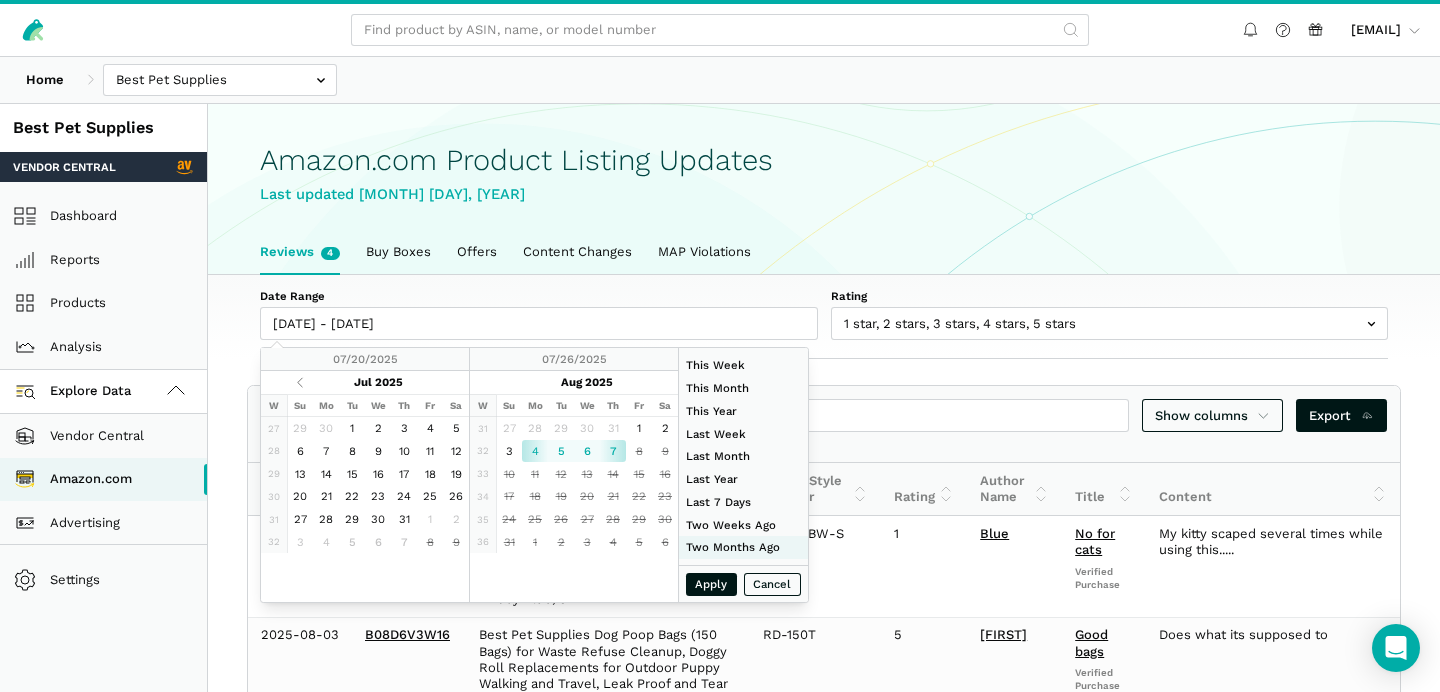 type on "06/01/2025" 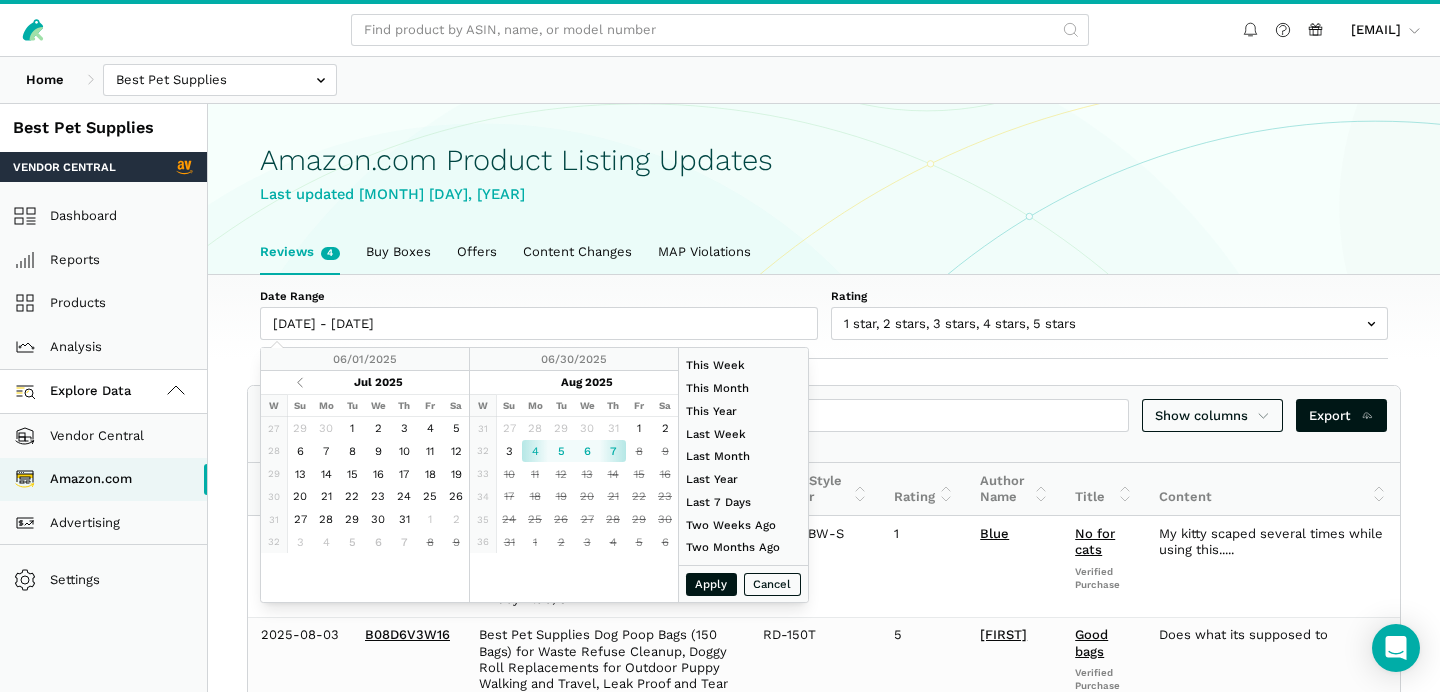 type on "[DATE]" 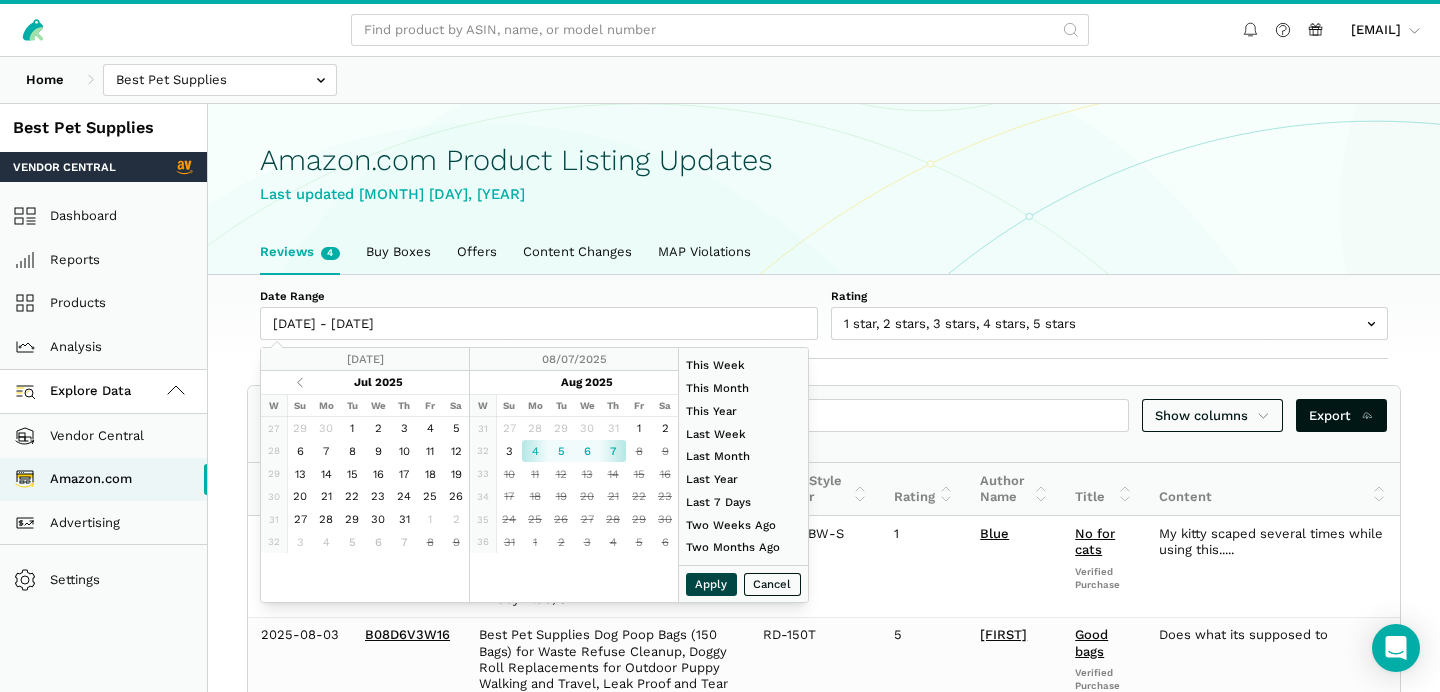 click on "Apply" at bounding box center [712, 584] 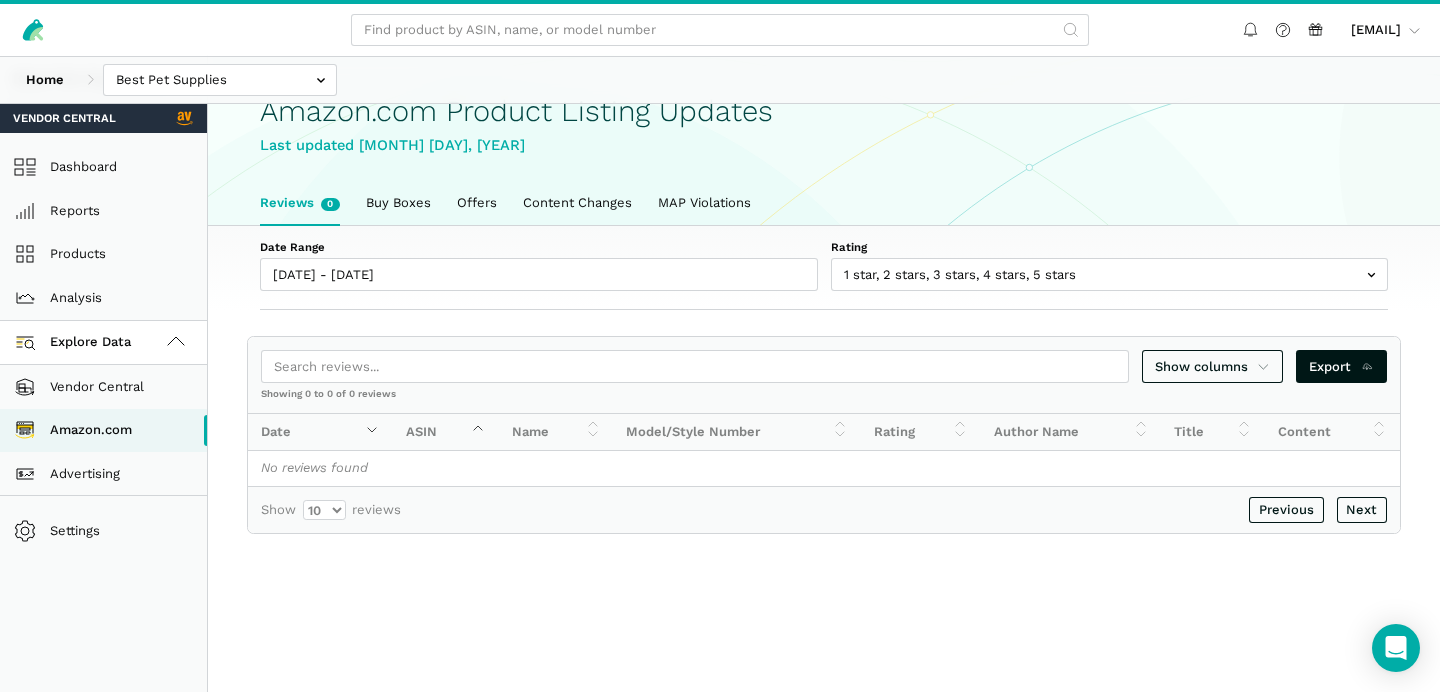 scroll, scrollTop: 0, scrollLeft: 0, axis: both 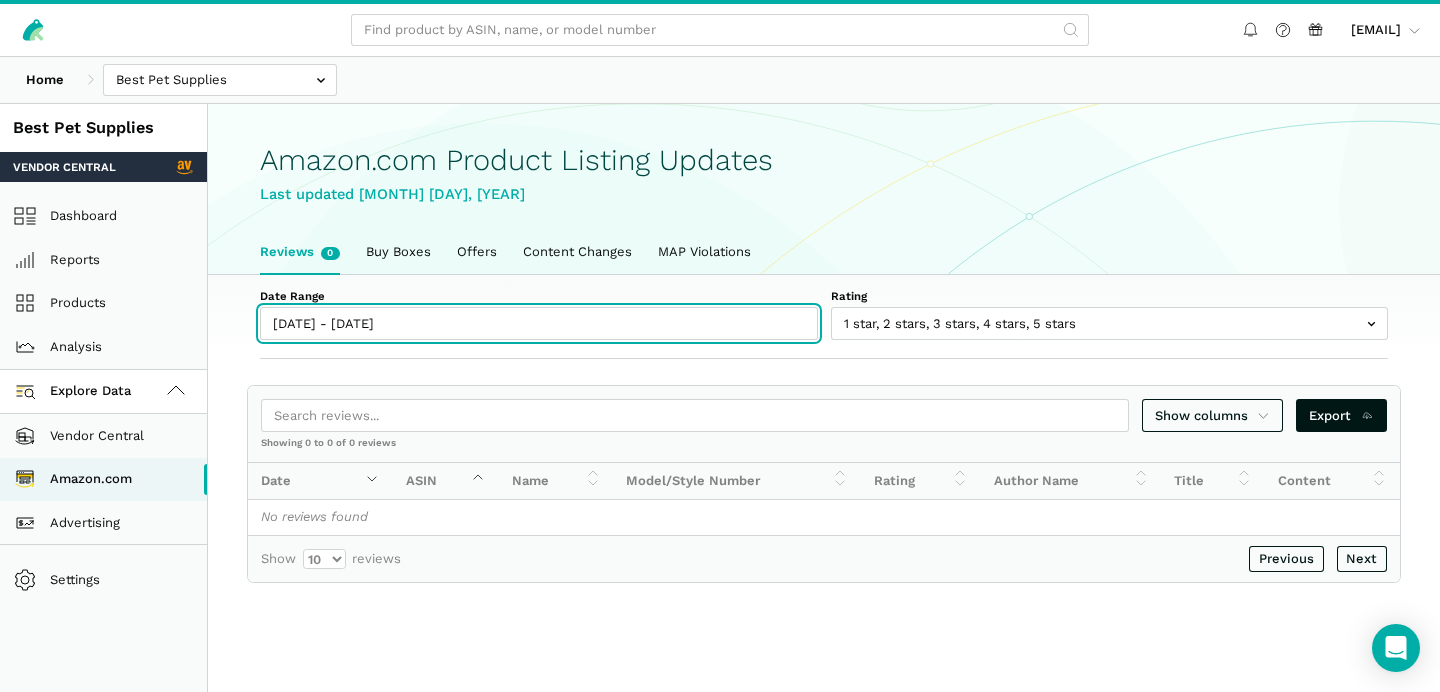 click on "[DATE] - [DATE]" at bounding box center (539, 323) 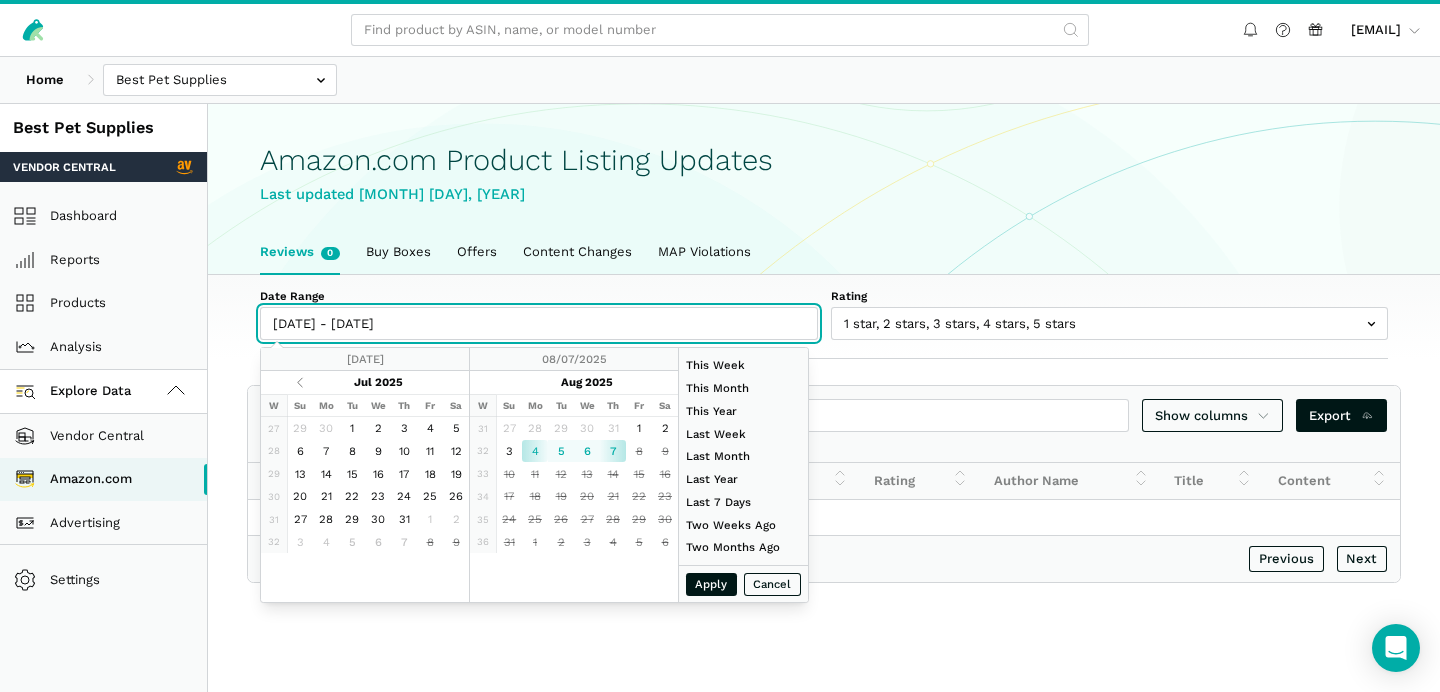type on "[DATE]" 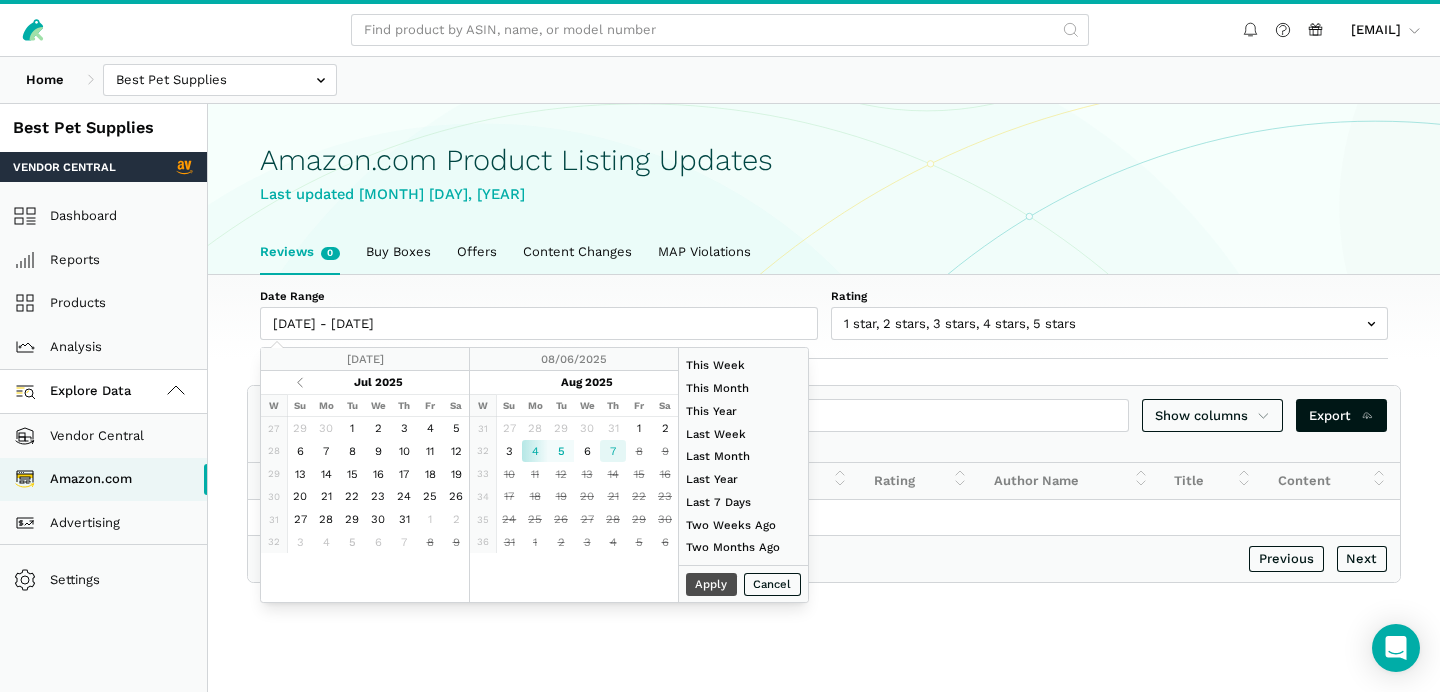 type on "08/07/2025" 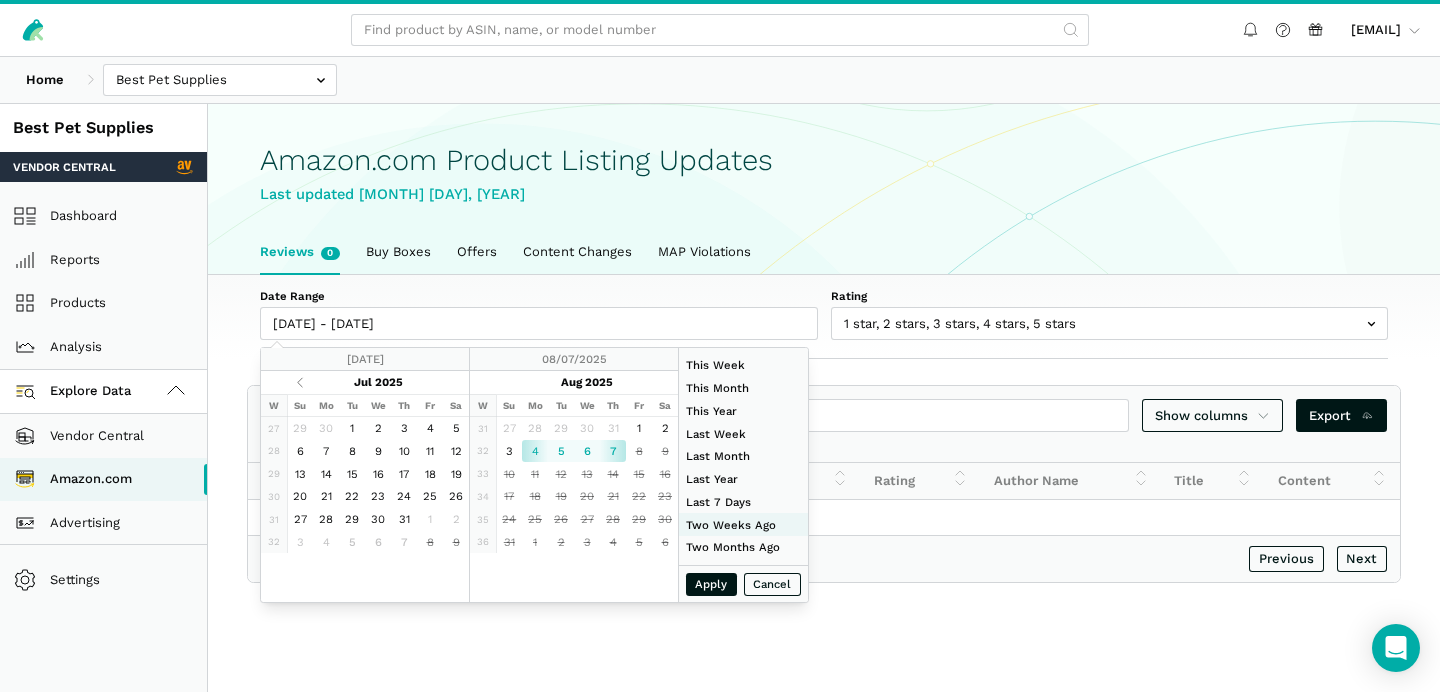 type on "07/20/2025" 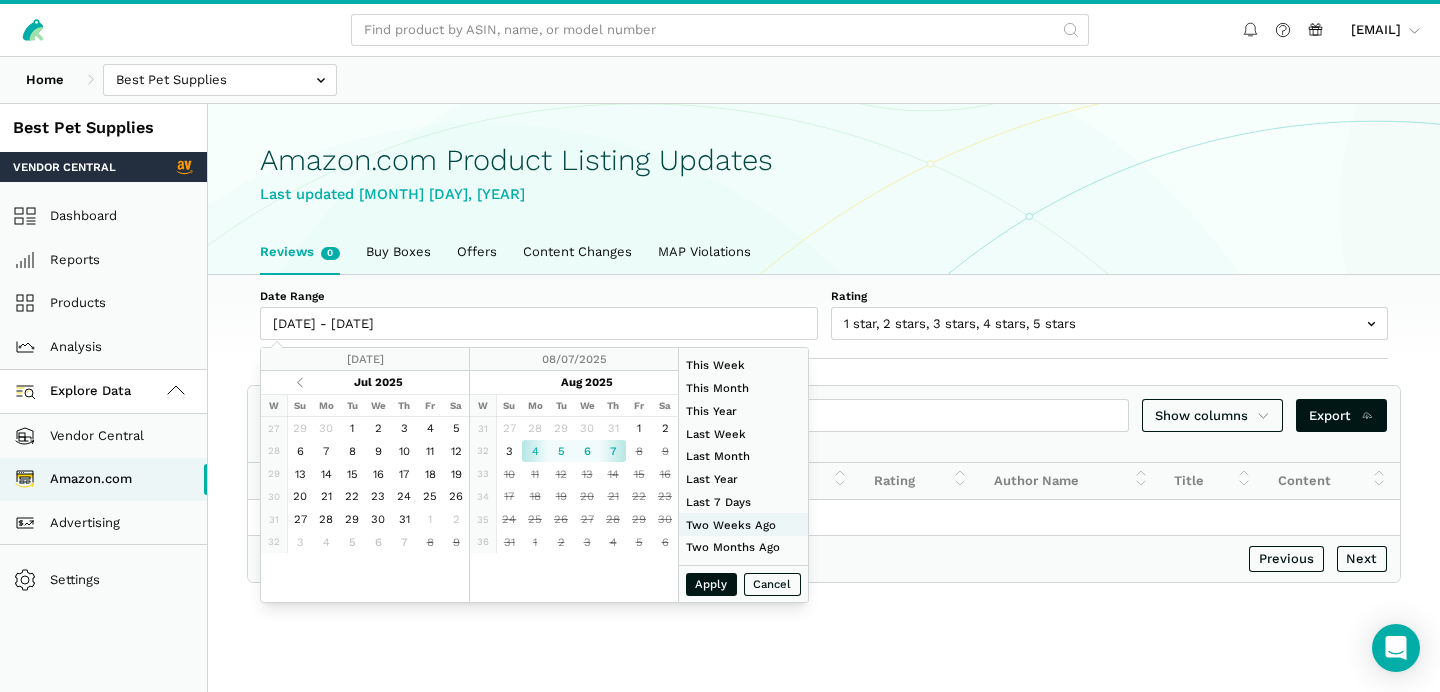 type on "07/26/2025" 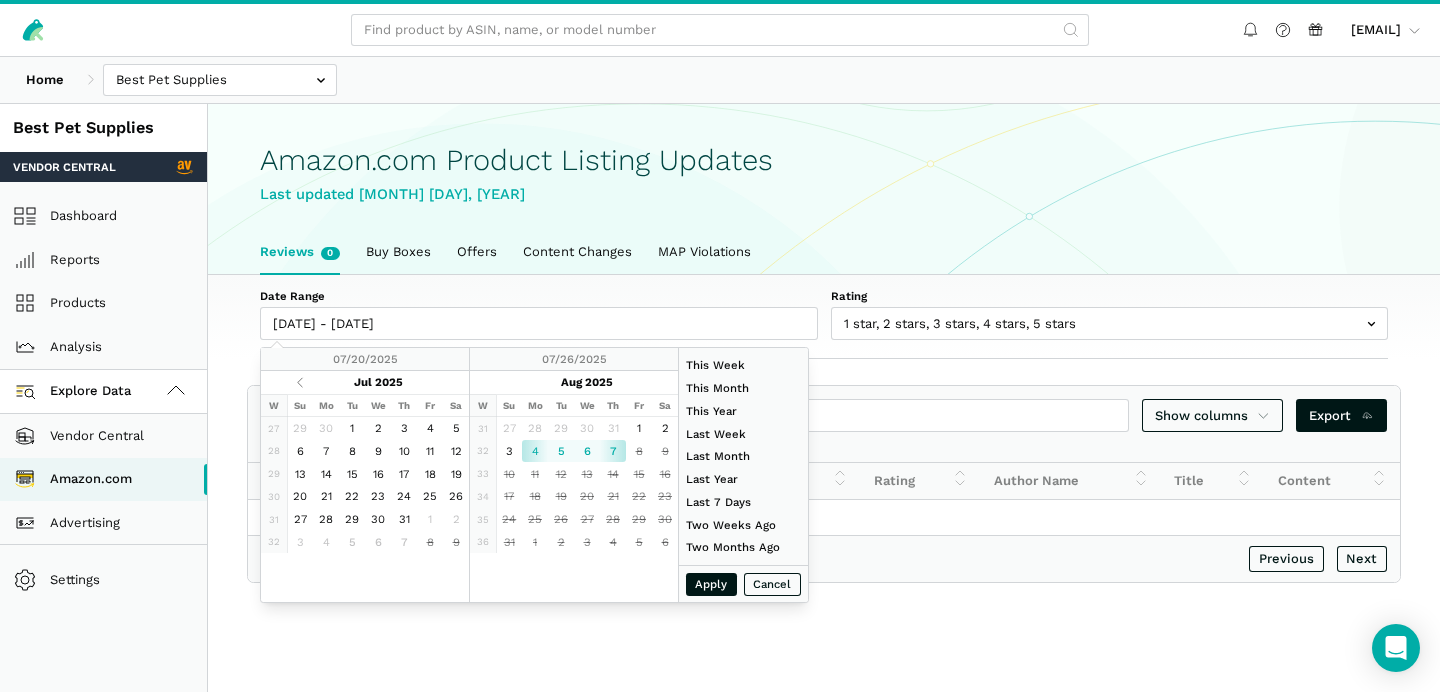 type on "06/01/2025" 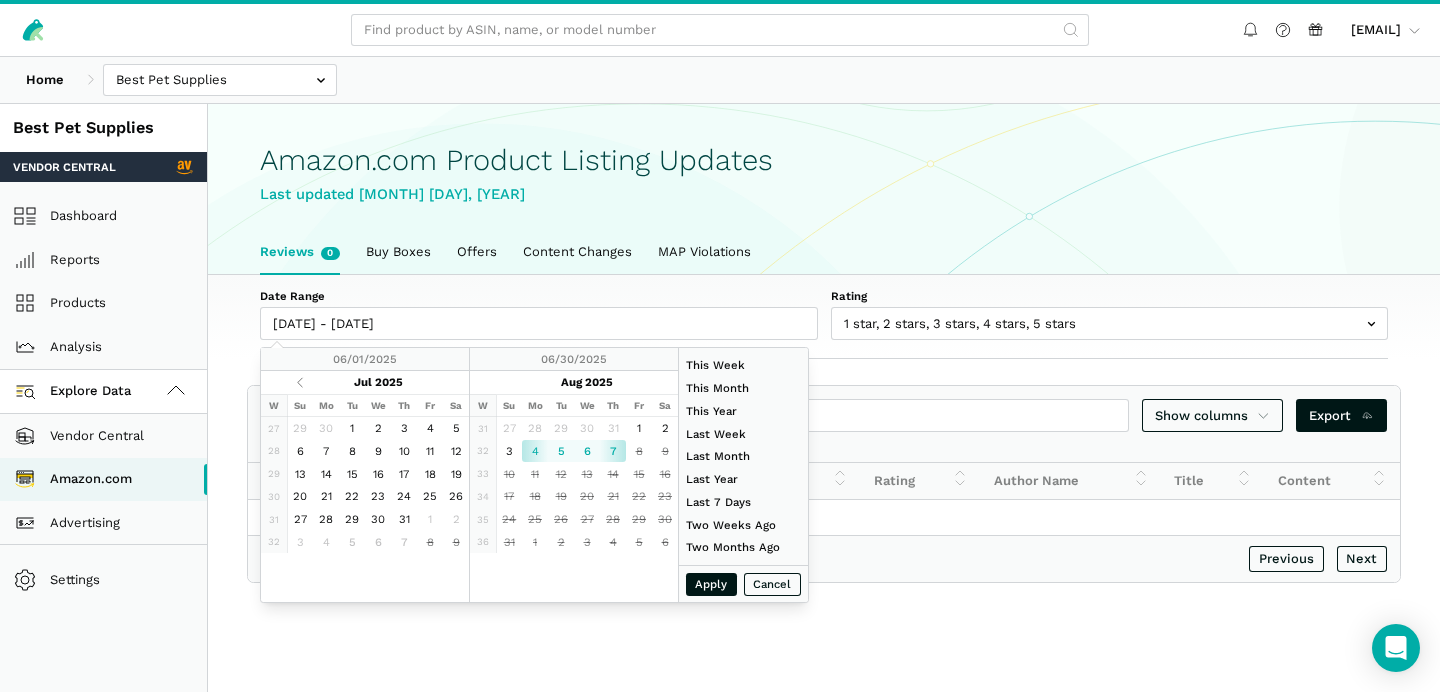 type on "[DATE]" 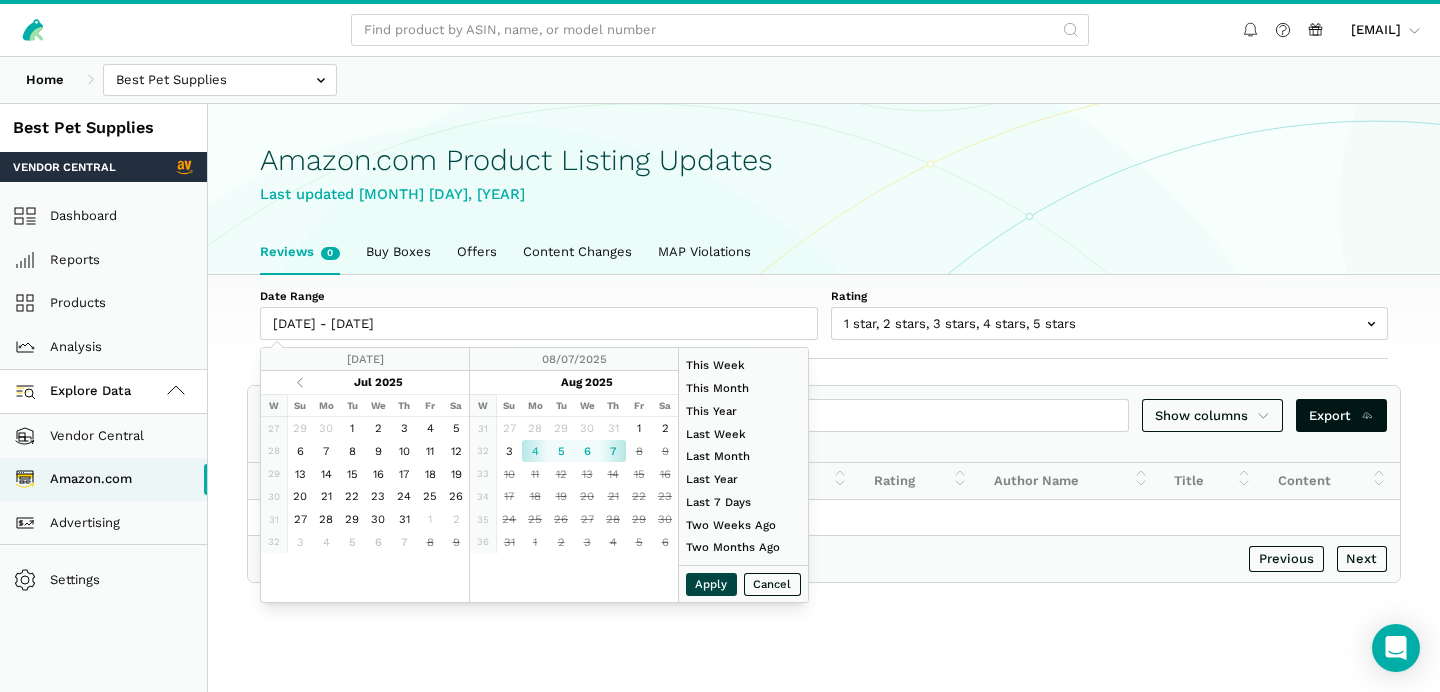 click on "Apply" at bounding box center (712, 584) 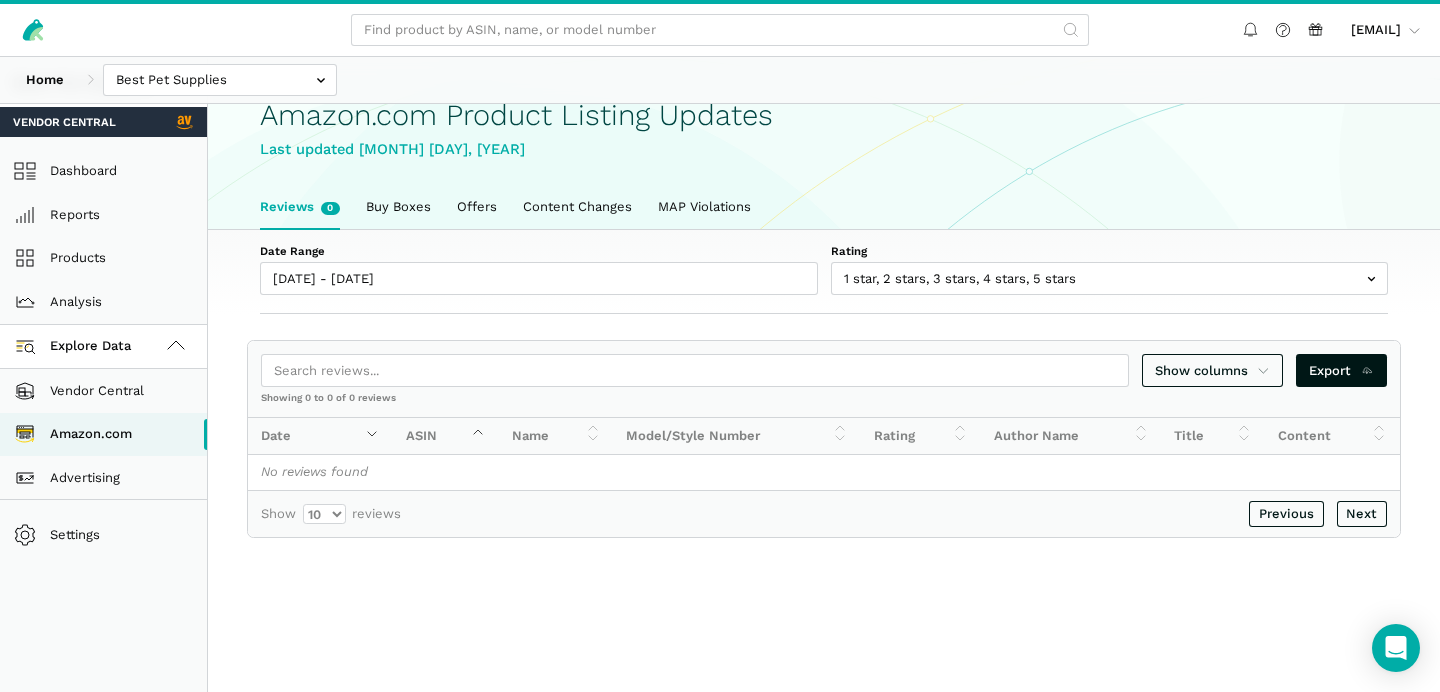 scroll, scrollTop: 103, scrollLeft: 0, axis: vertical 